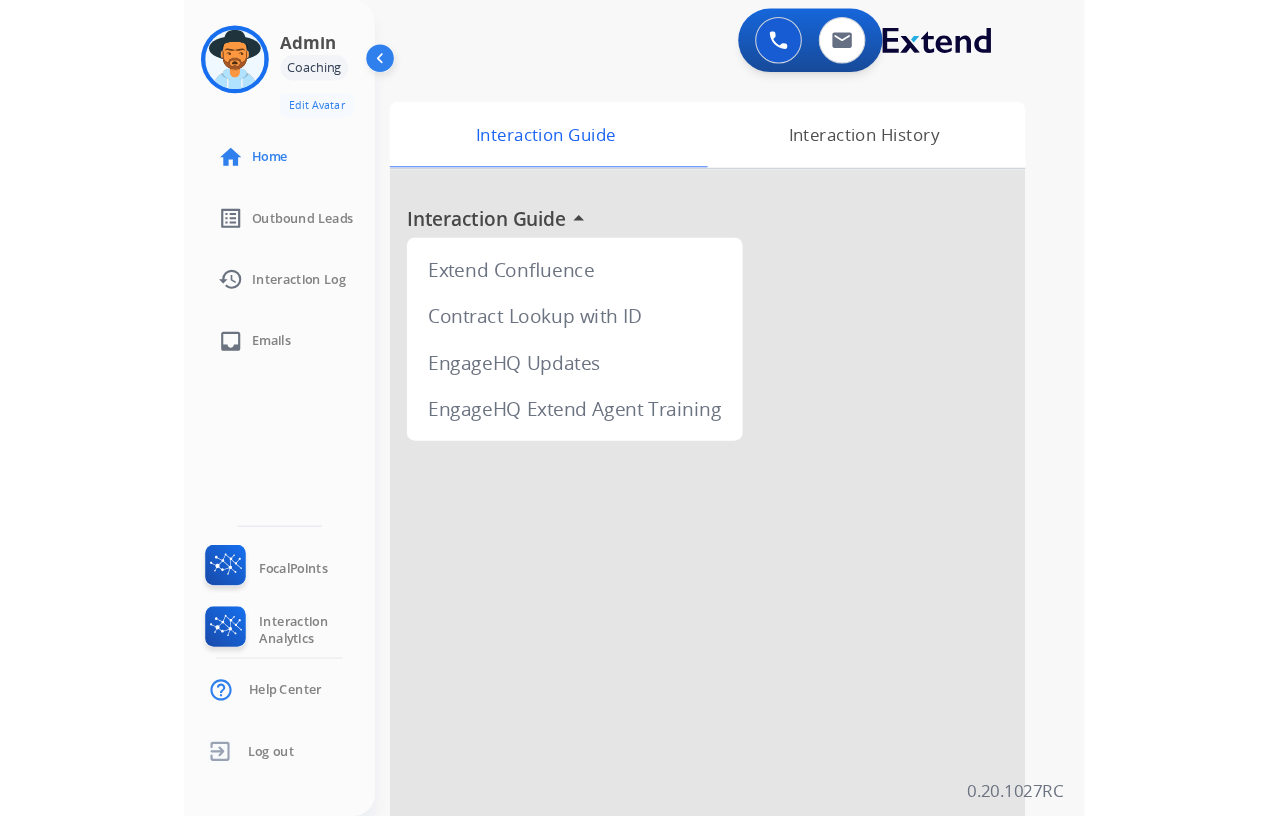 scroll, scrollTop: 0, scrollLeft: 0, axis: both 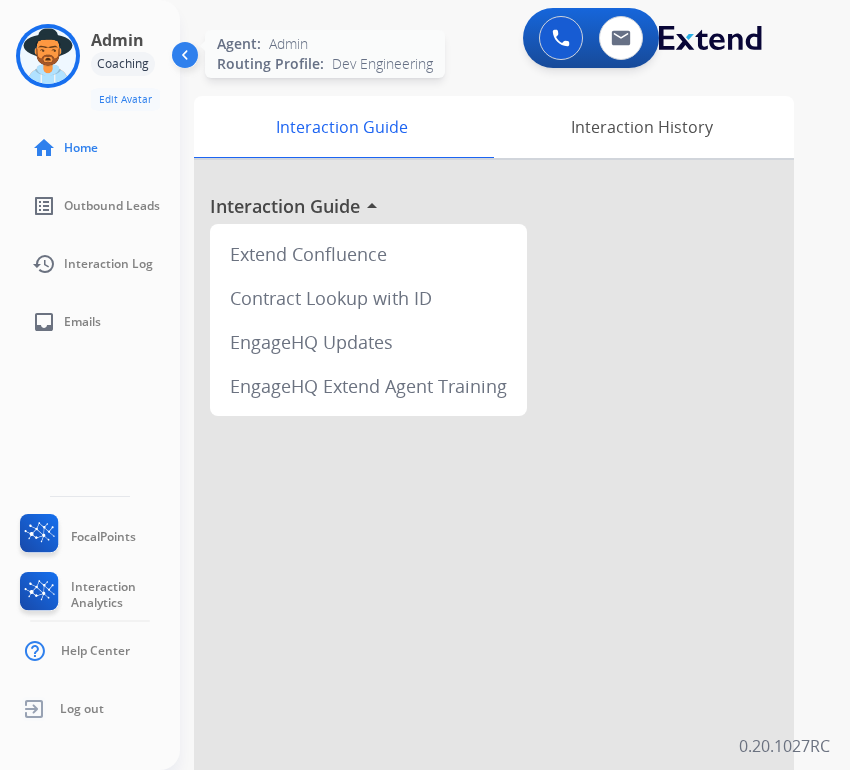 click at bounding box center (48, 56) 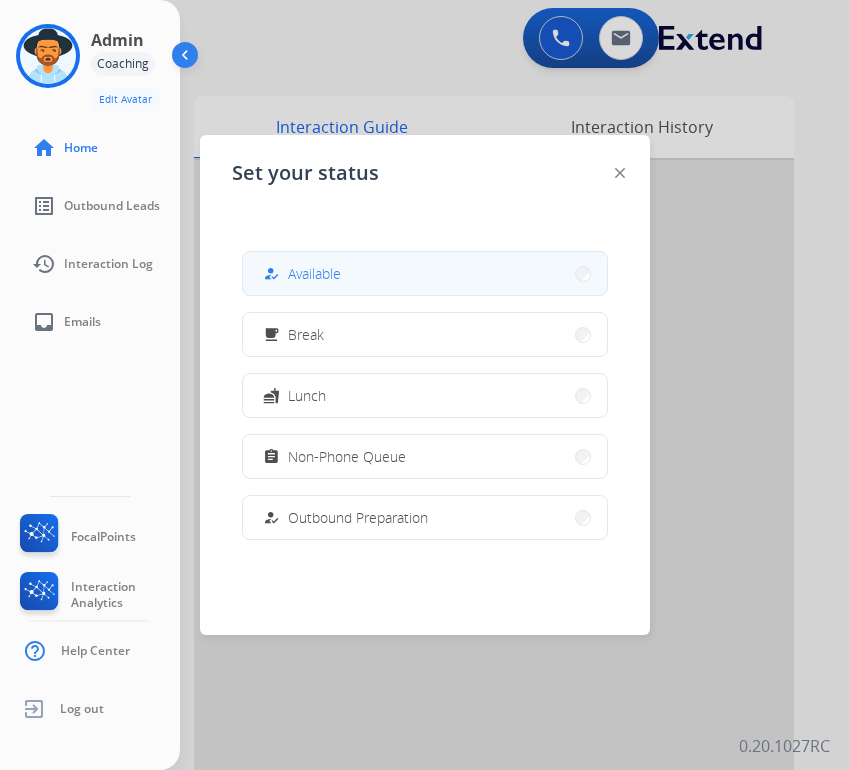 click on "how_to_reg Available" at bounding box center [425, 273] 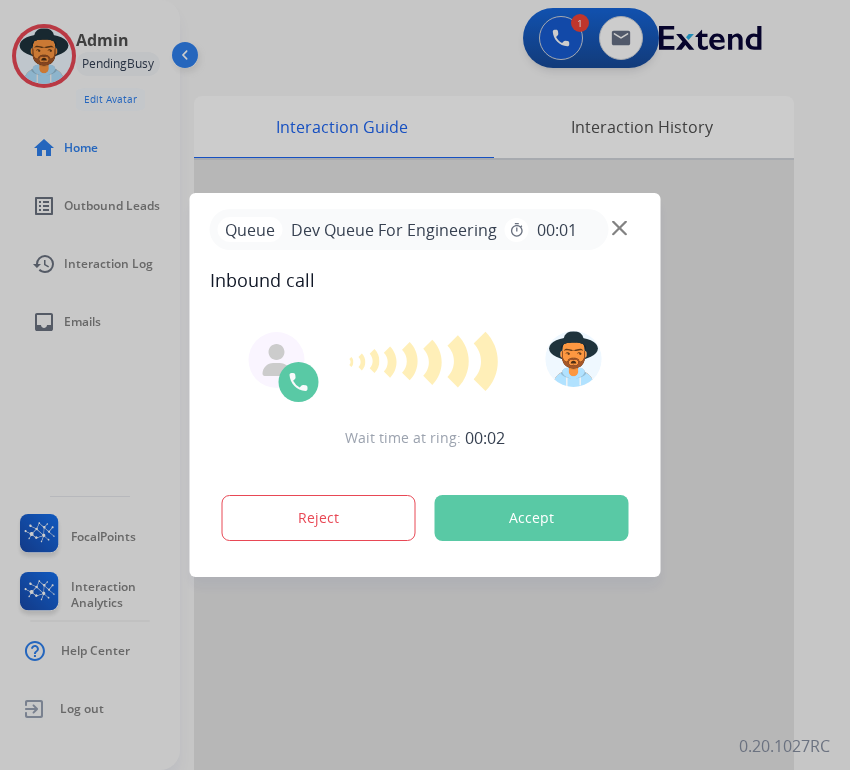 click on "Accept" at bounding box center (532, 518) 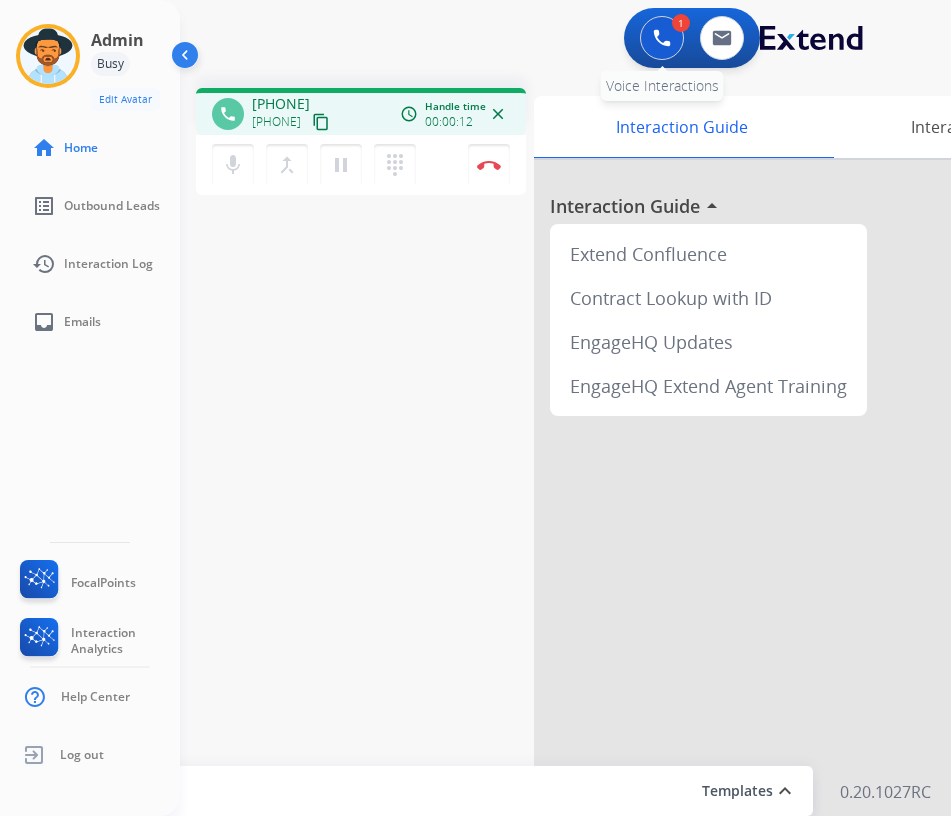 click at bounding box center [662, 38] 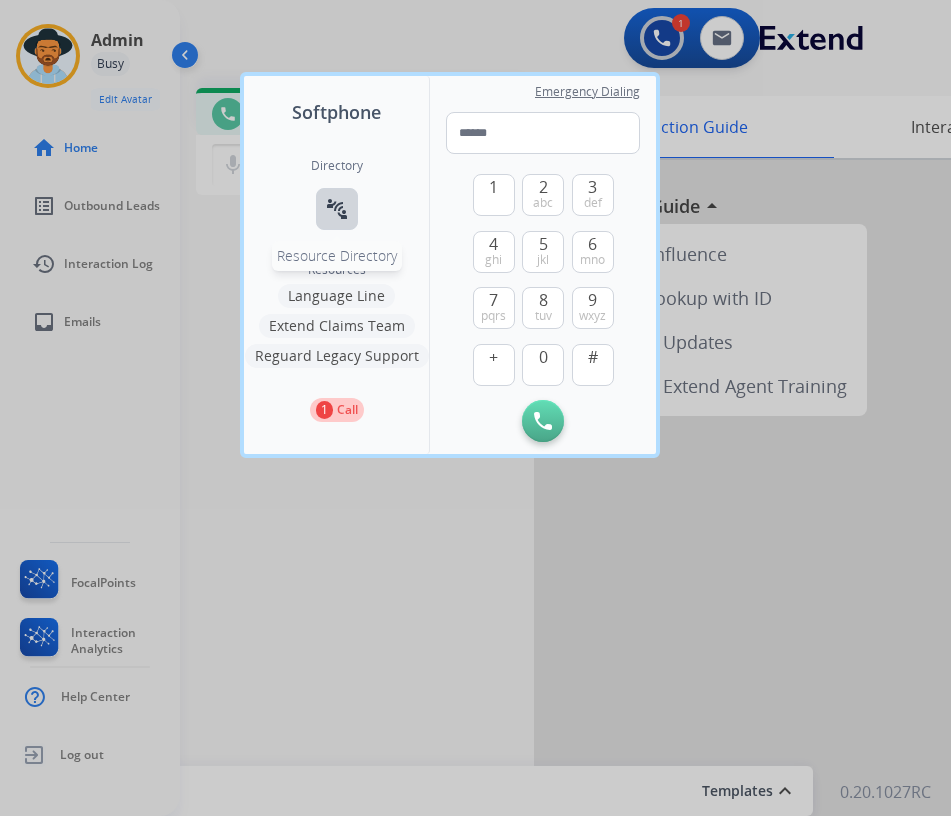 click on "connect_without_contact" at bounding box center (337, 209) 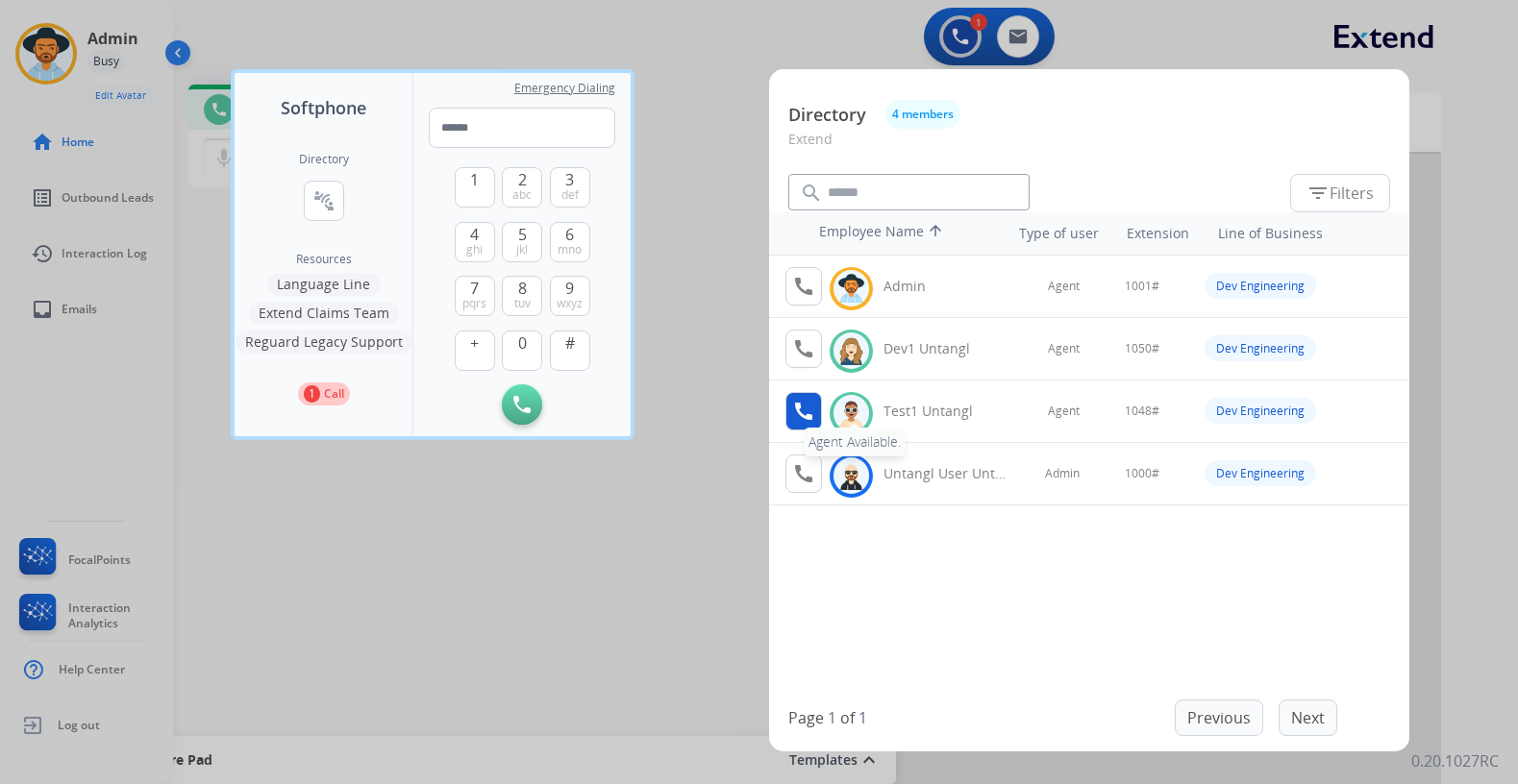 click on "call" at bounding box center (804, 411) 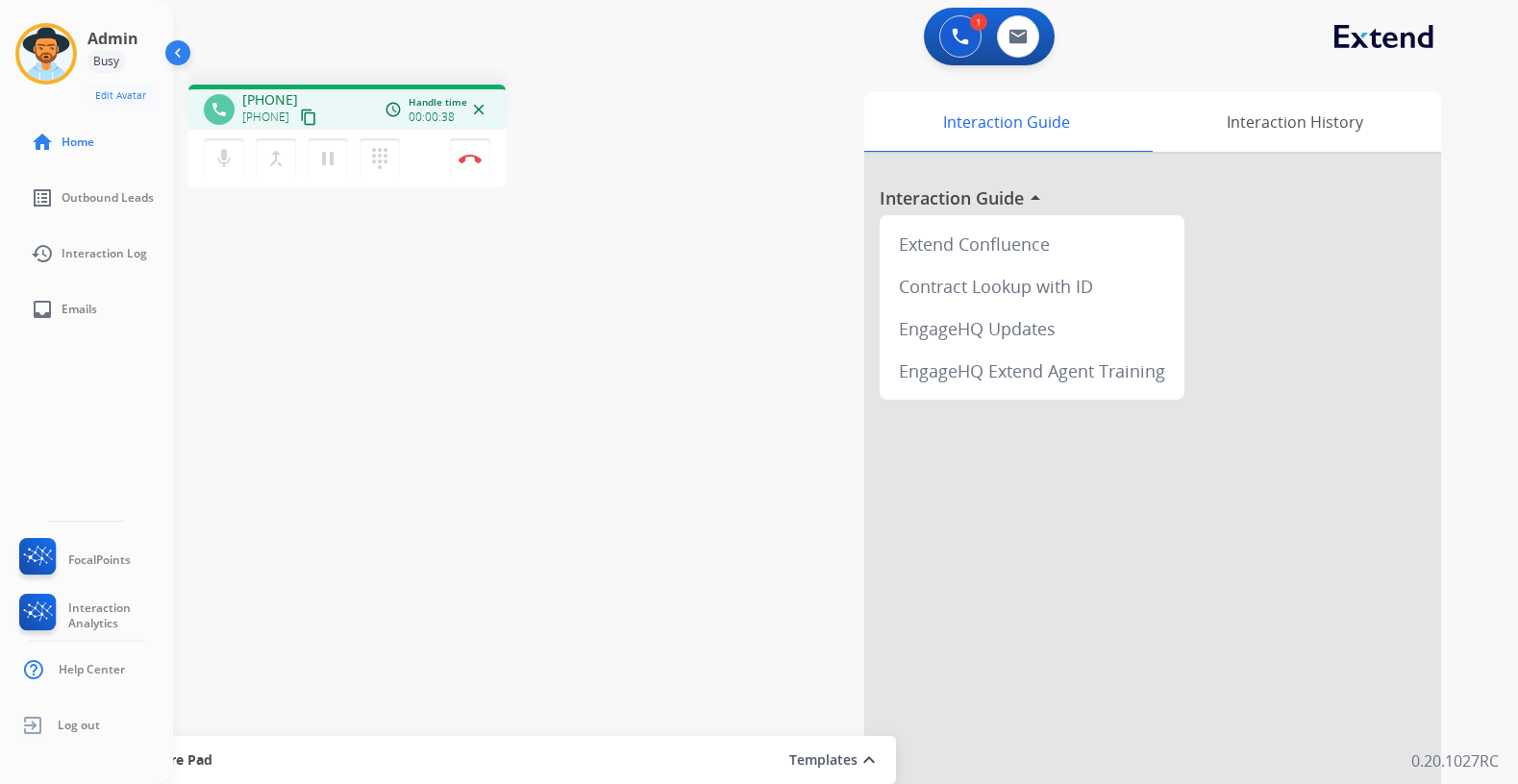 click on "phone +[PHONE] +[PHONE] content_copy access_time Call metrics Queue   00:09 Hold   00:00 Talk   00:39 Total   00:47 Handle time 00:00:38 close mic Mute merge_type Bridge pause Hold dialpad Dialpad Disconnect swap_horiz Break voice bridge close_fullscreen Connect 3-Way Call merge_type Separate 3-Way Call  Interaction Guide   Interaction History  Interaction Guide arrow_drop_up  Extend Confluence   Contract Lookup with ID   EngageHQ Updates   EngageHQ Extend Agent Training  Secure Pad Templates expand_less Choose a template Save" at bounding box center [822, 470] 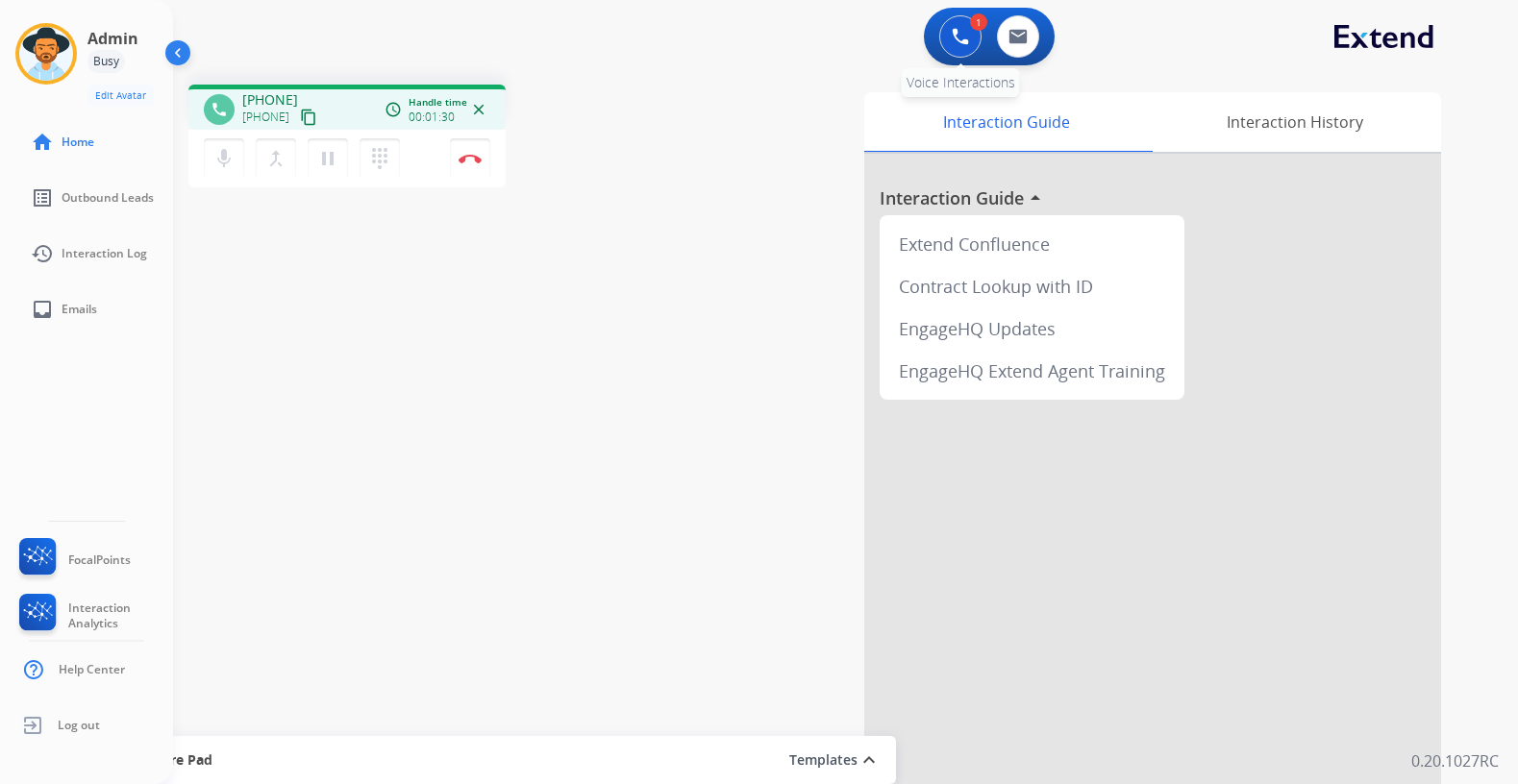 click at bounding box center [960, 37] 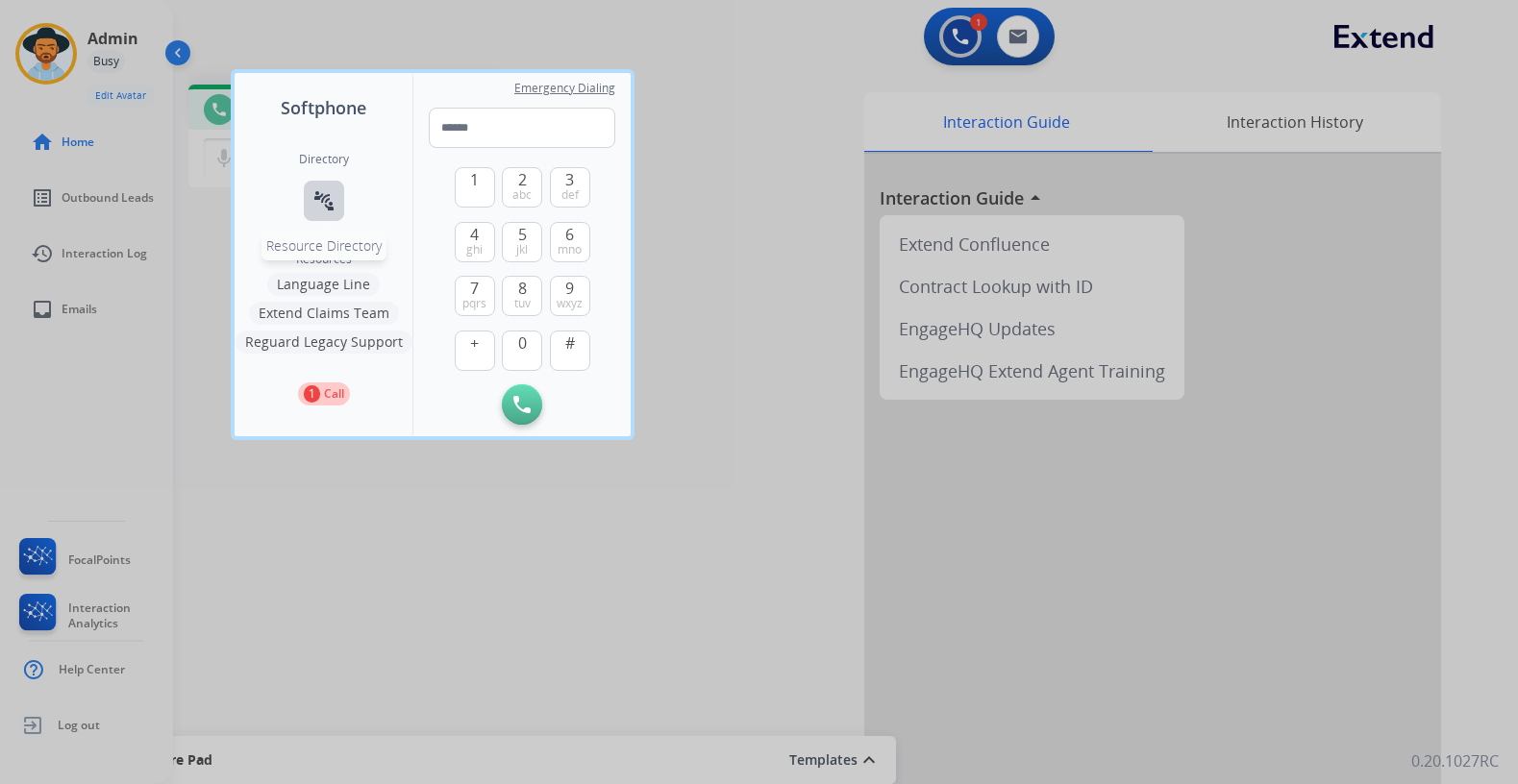 click on "connect_without_contact" at bounding box center [324, 201] 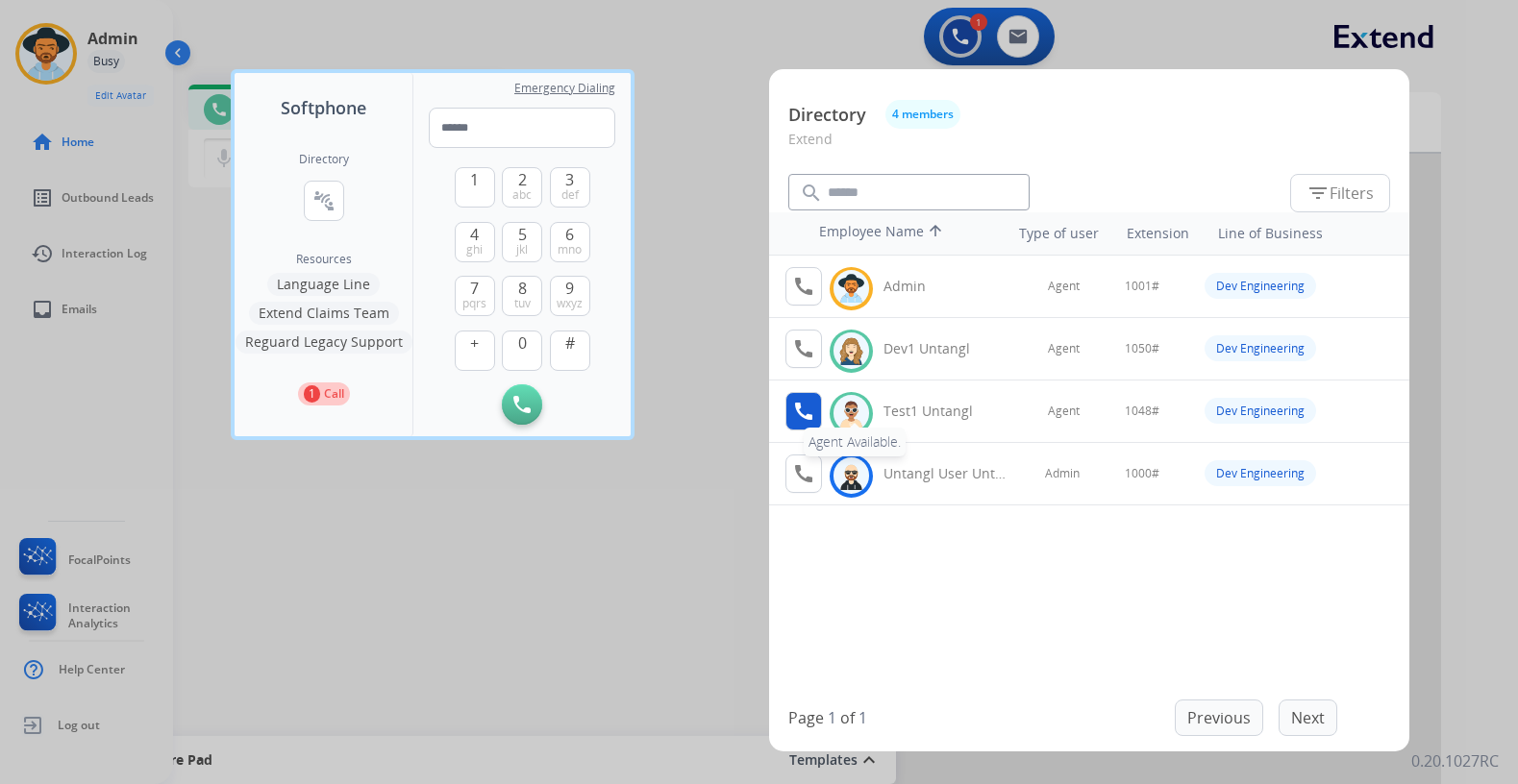 click on "call" at bounding box center [804, 411] 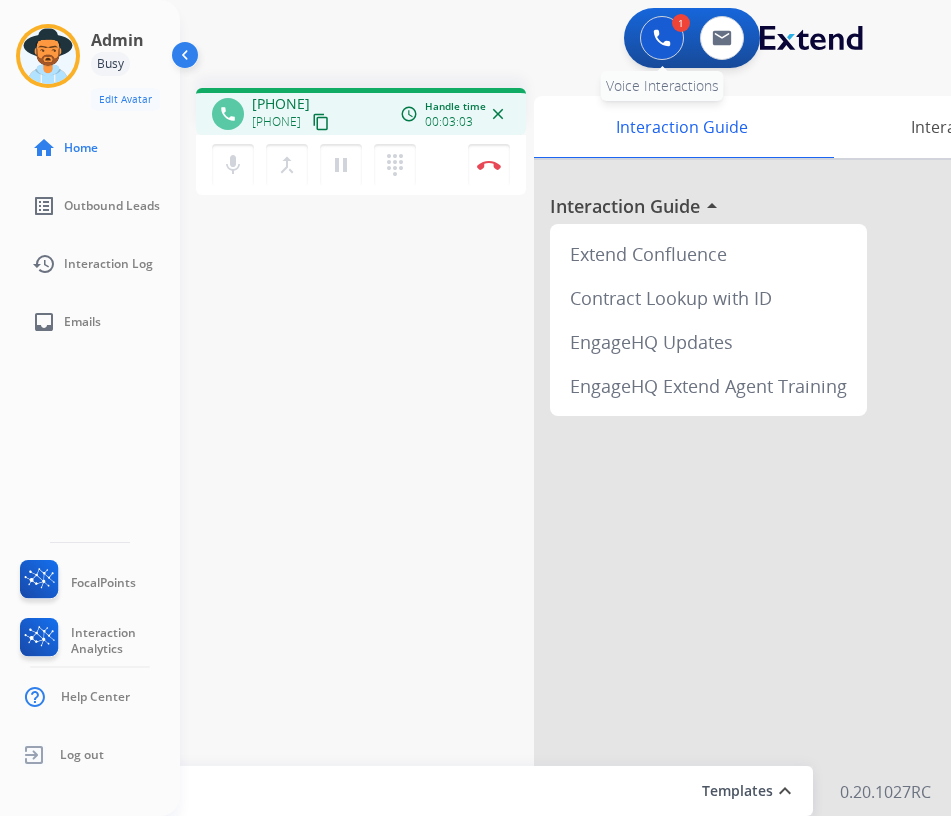 click at bounding box center [662, 38] 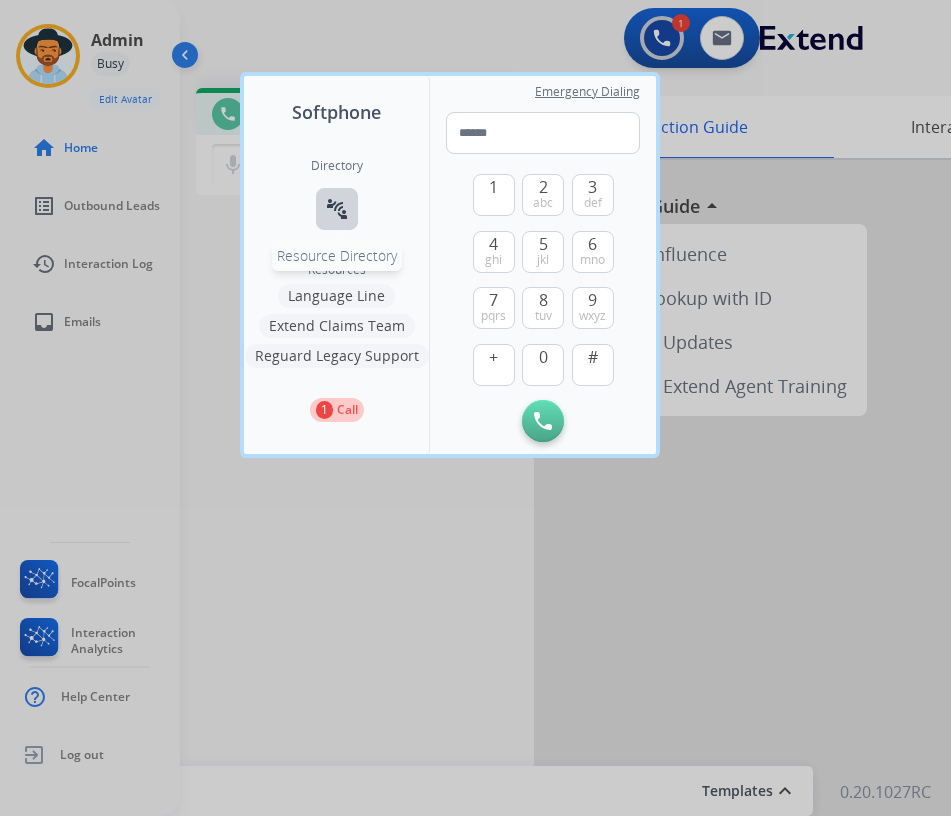 click on "connect_without_contact" at bounding box center [337, 209] 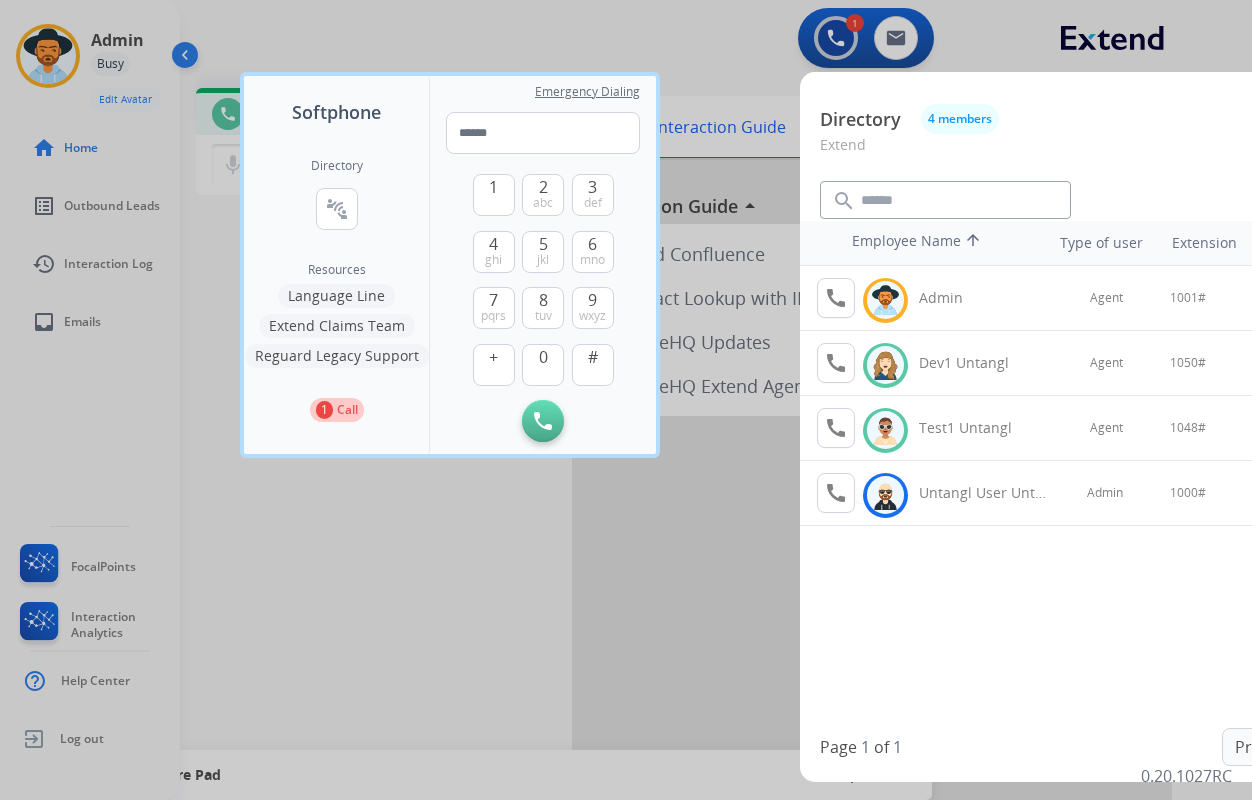 click at bounding box center [626, 400] 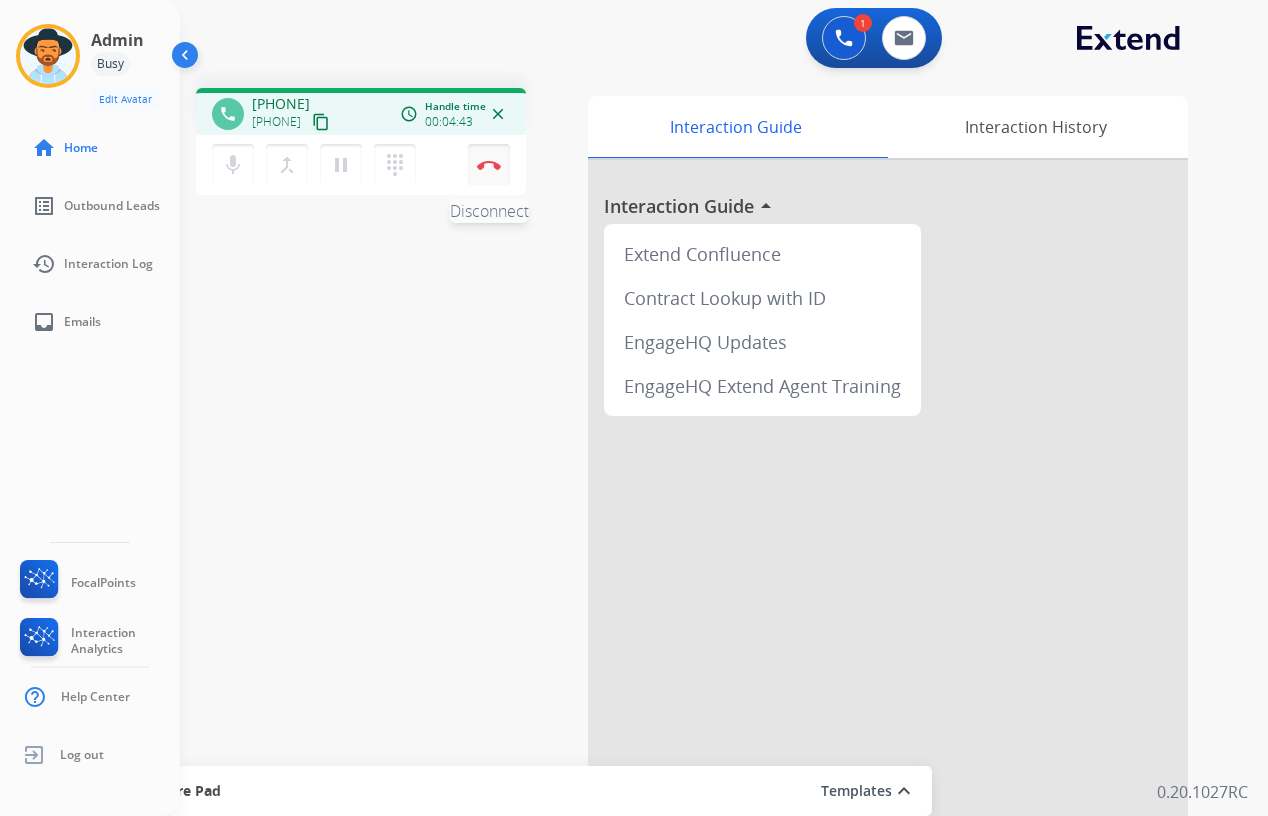click at bounding box center (489, 165) 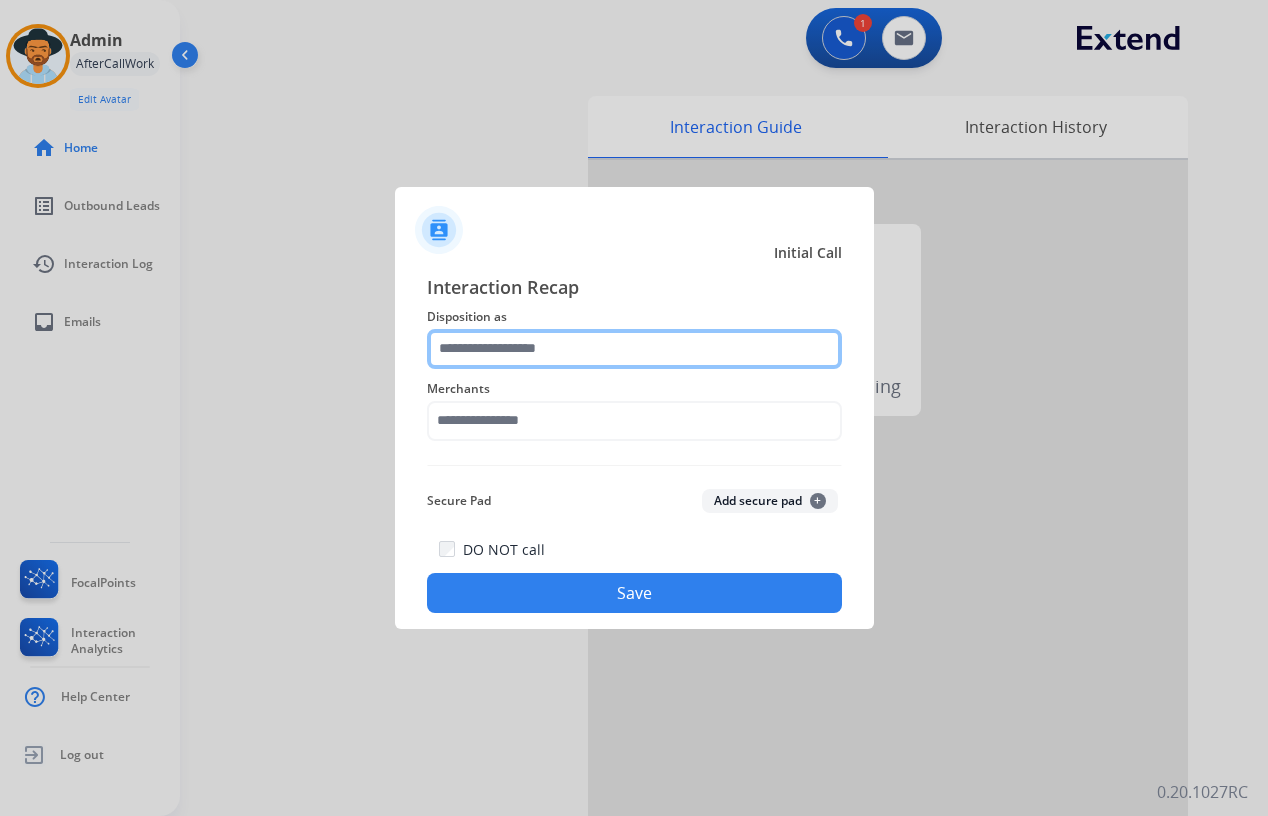 click 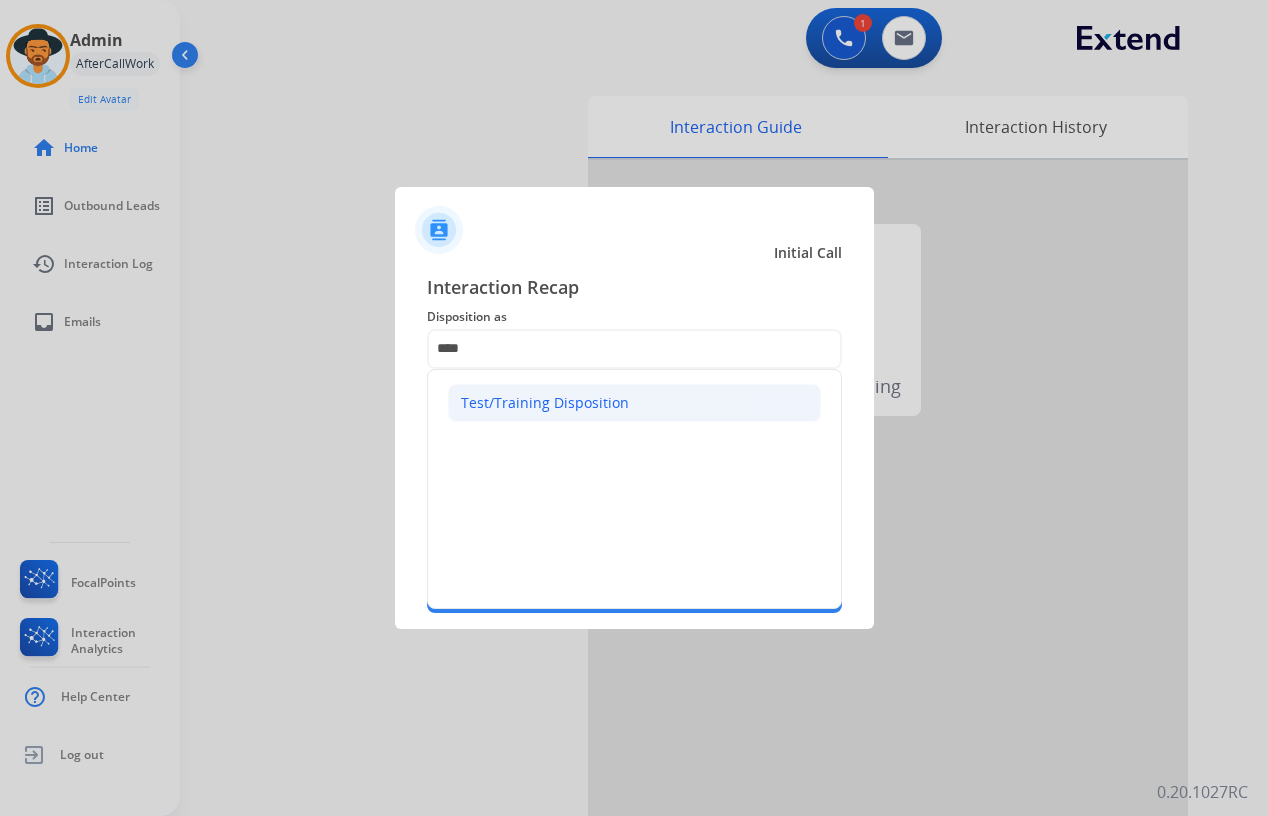 click on "Test/Training Disposition" 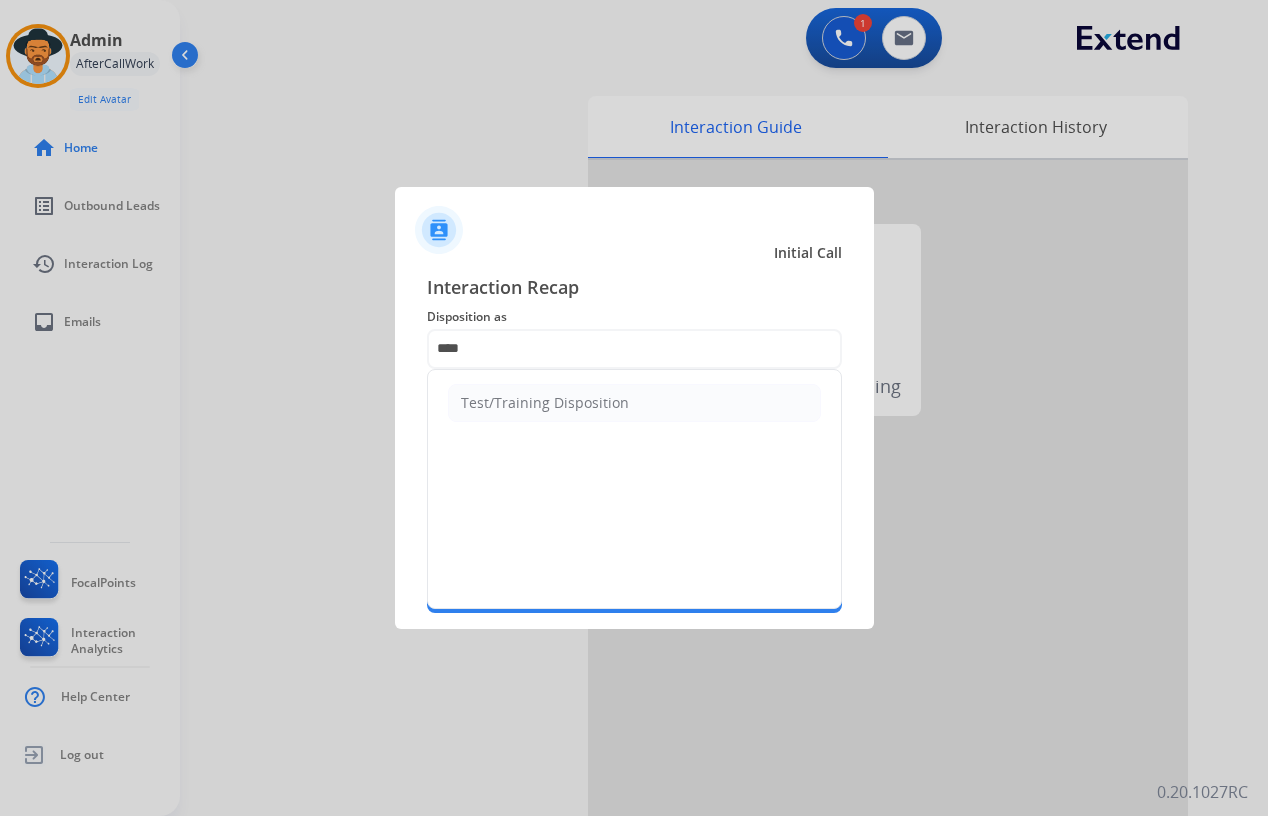 type on "**********" 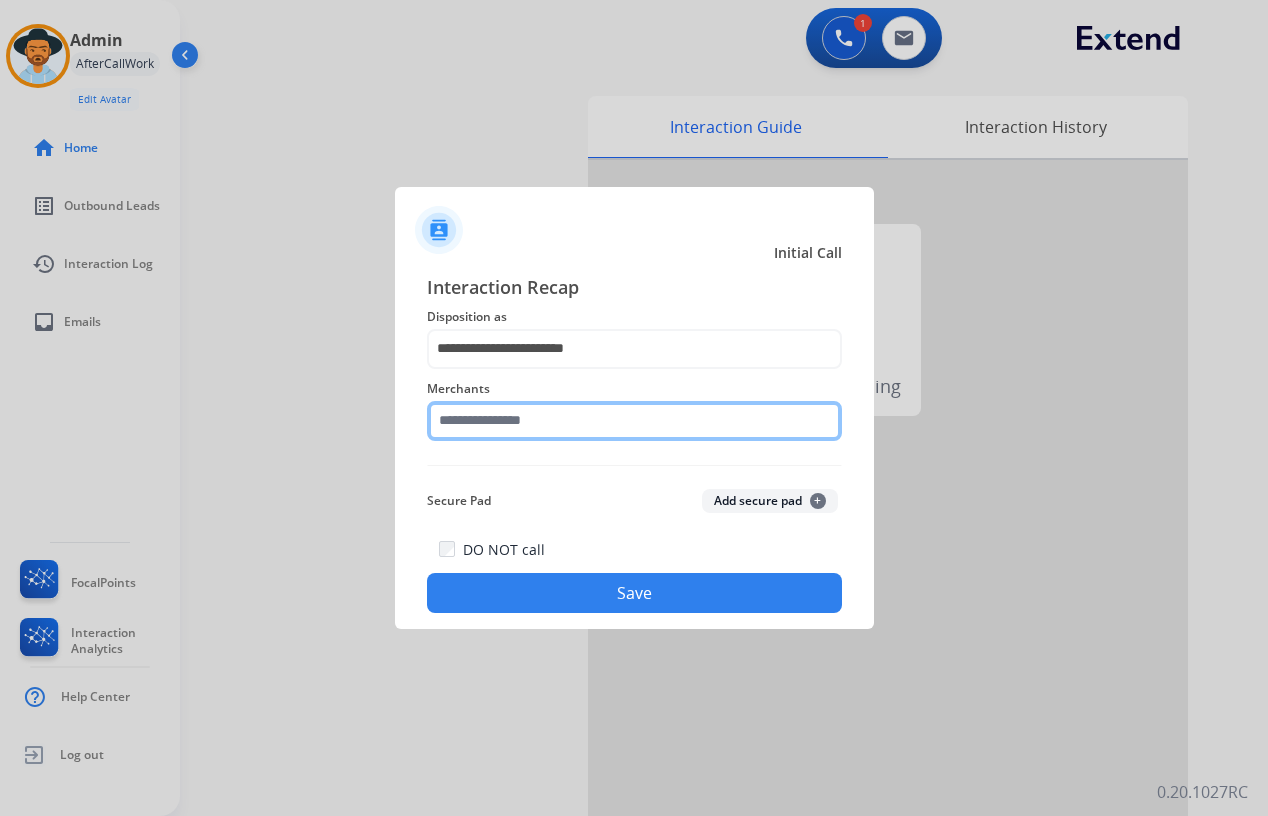 click 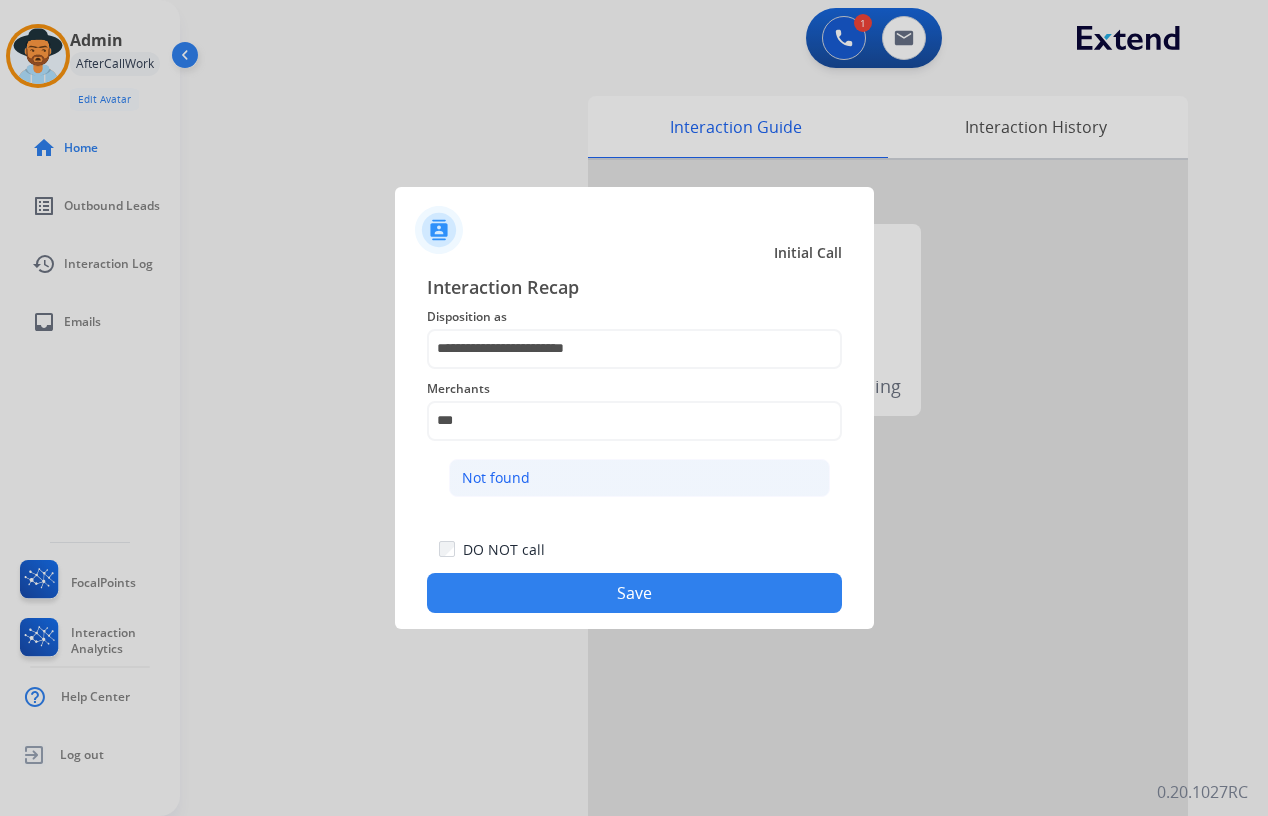 click on "Not found" 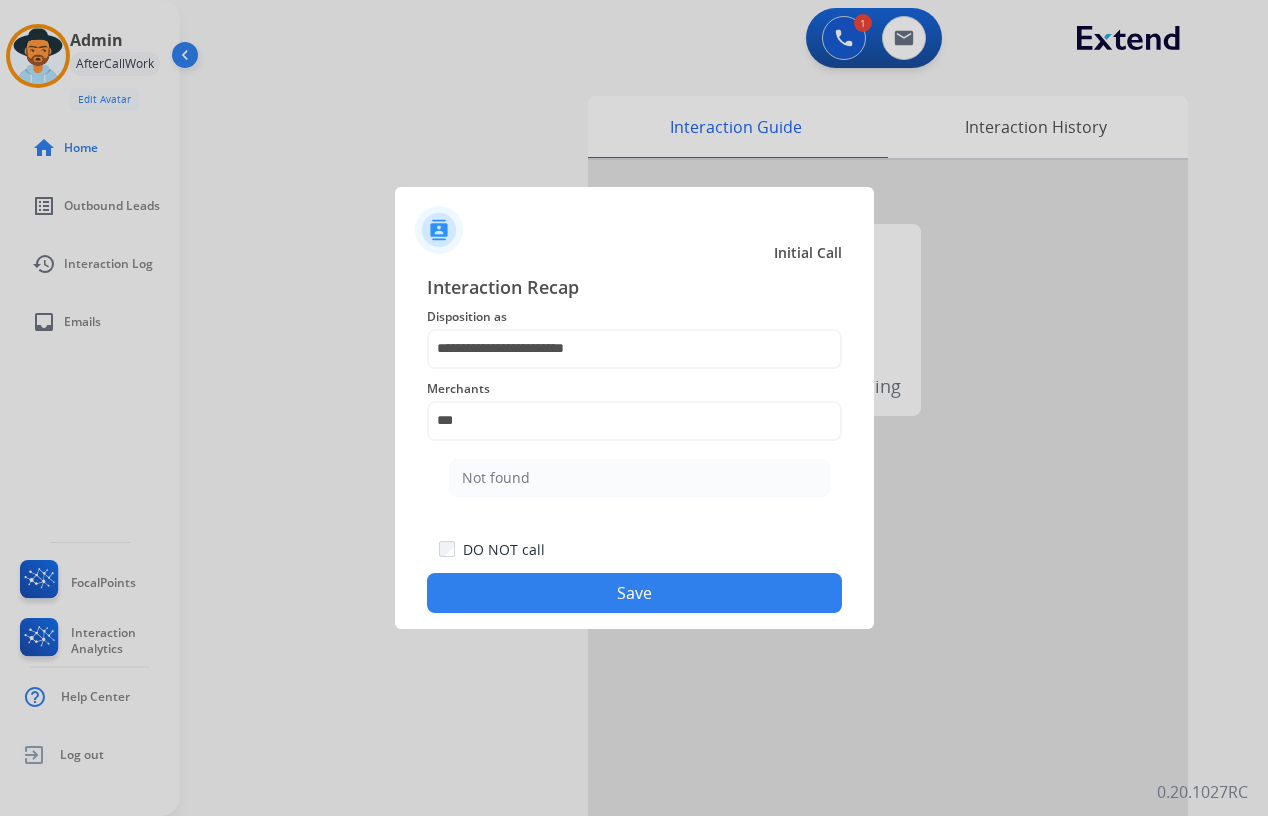 type on "*********" 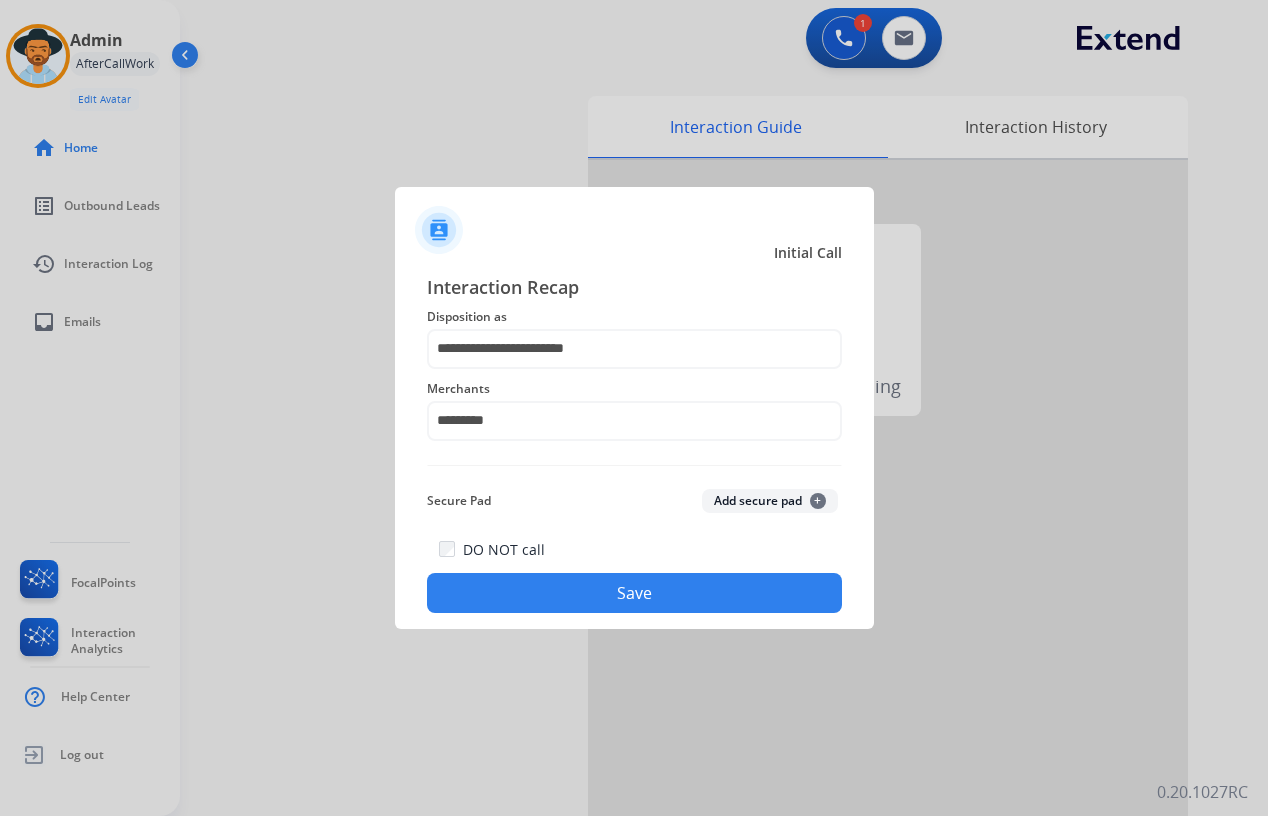 click on "Save" 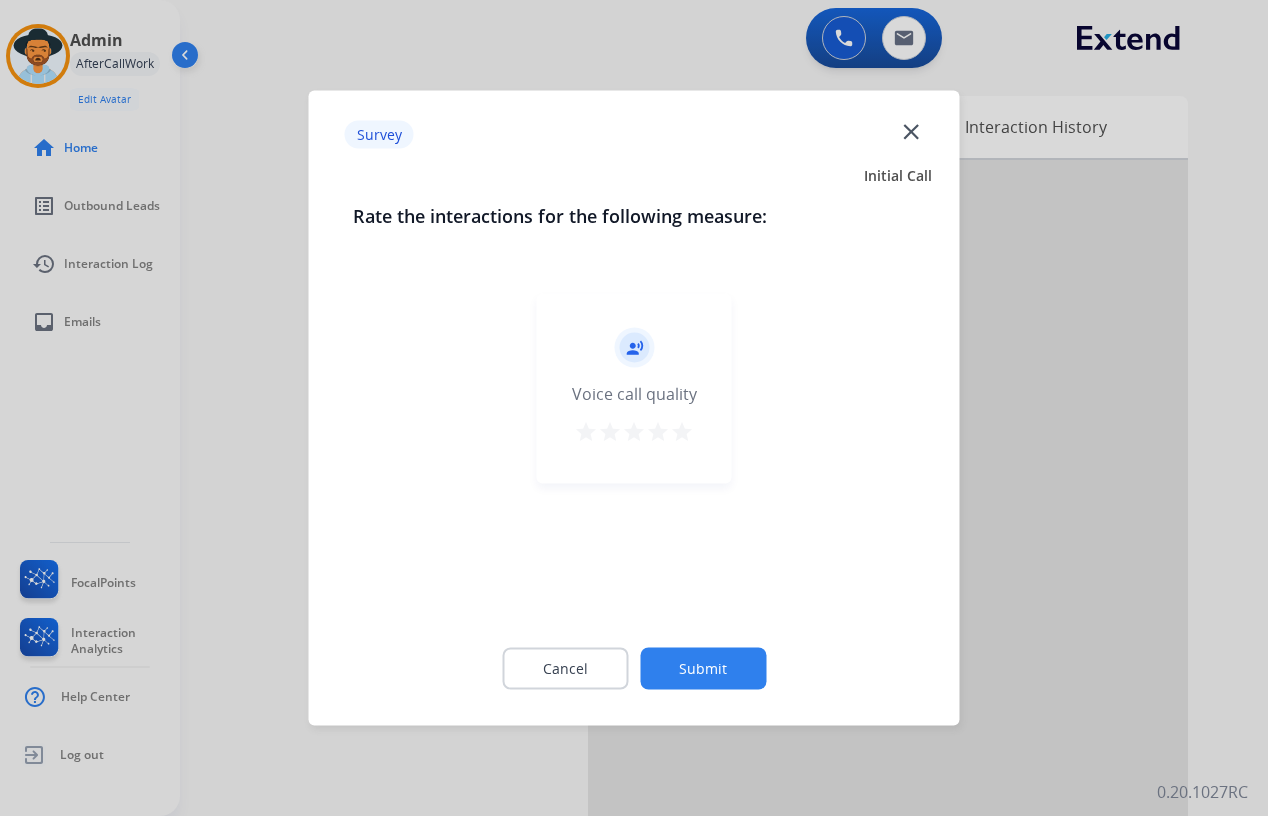 click on "close" 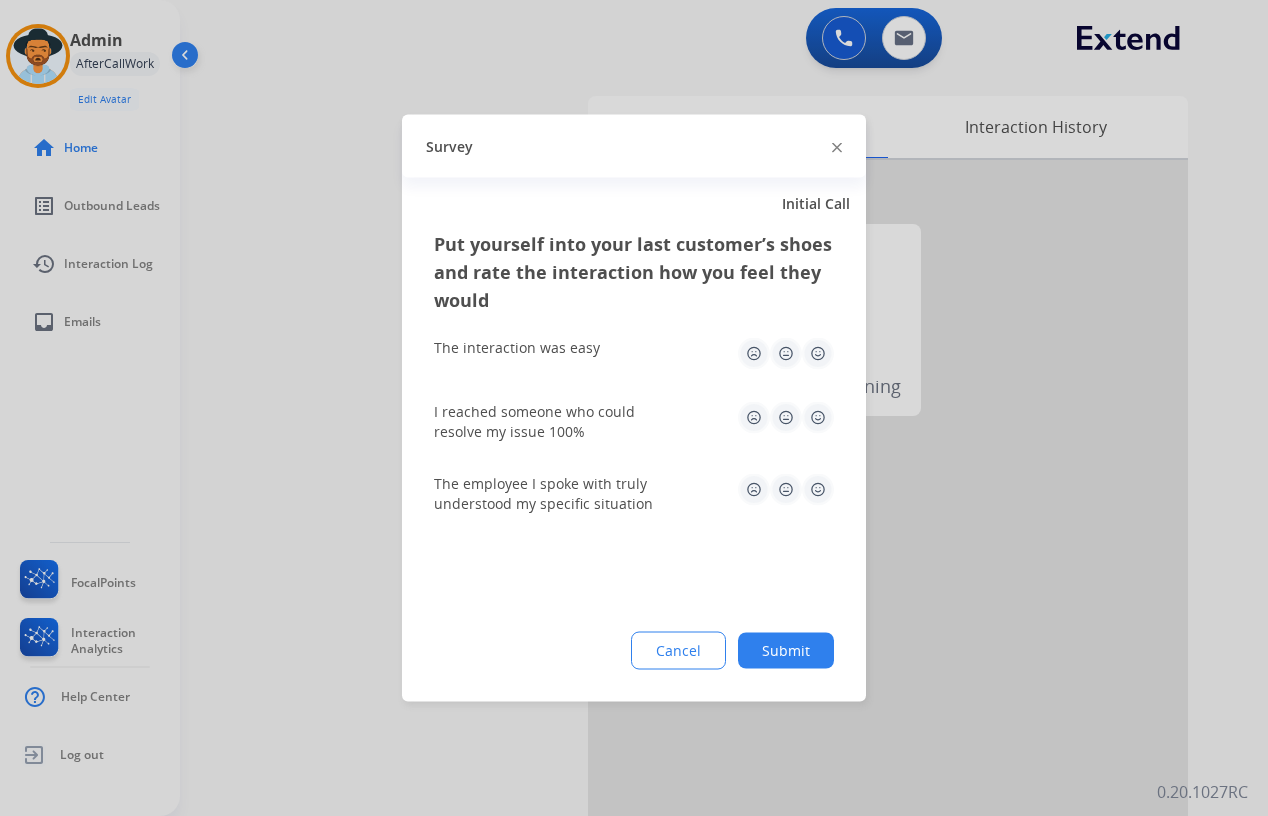 click 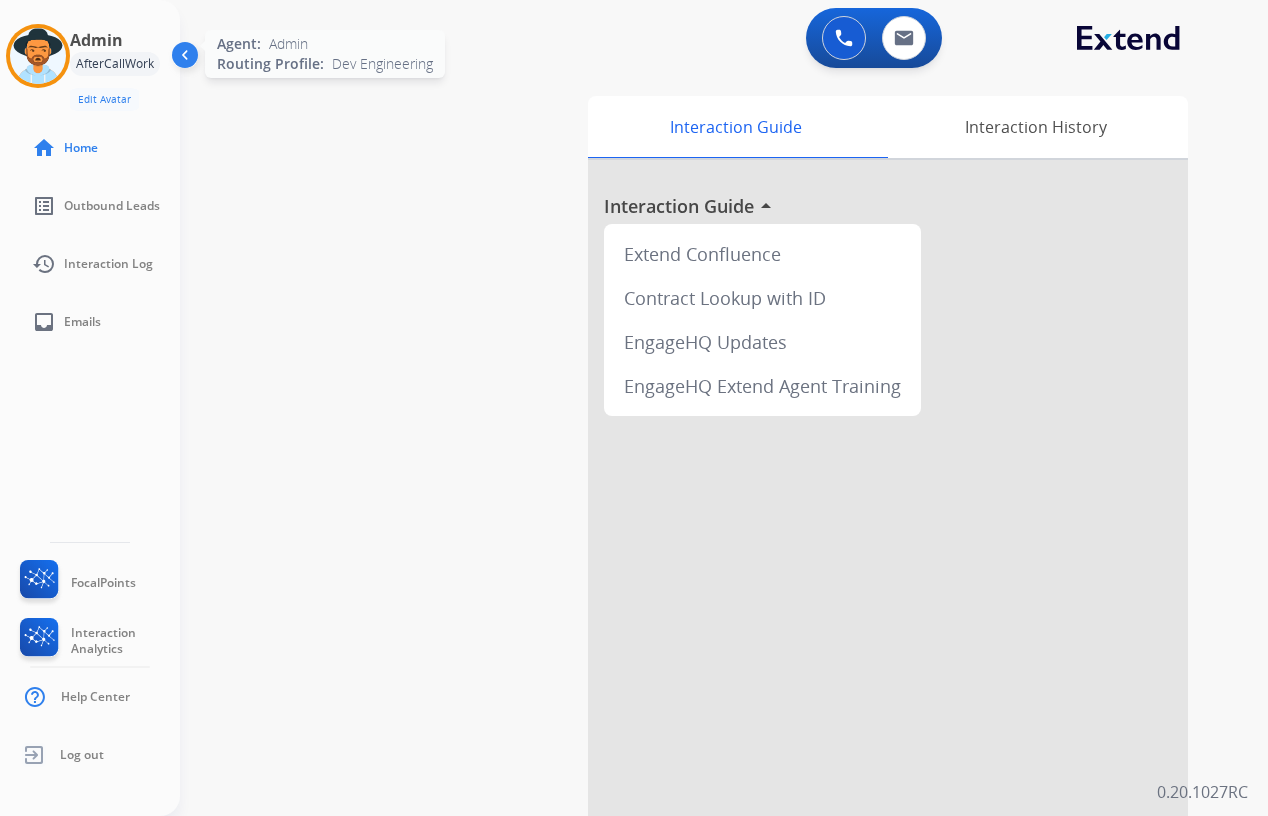 click at bounding box center [38, 56] 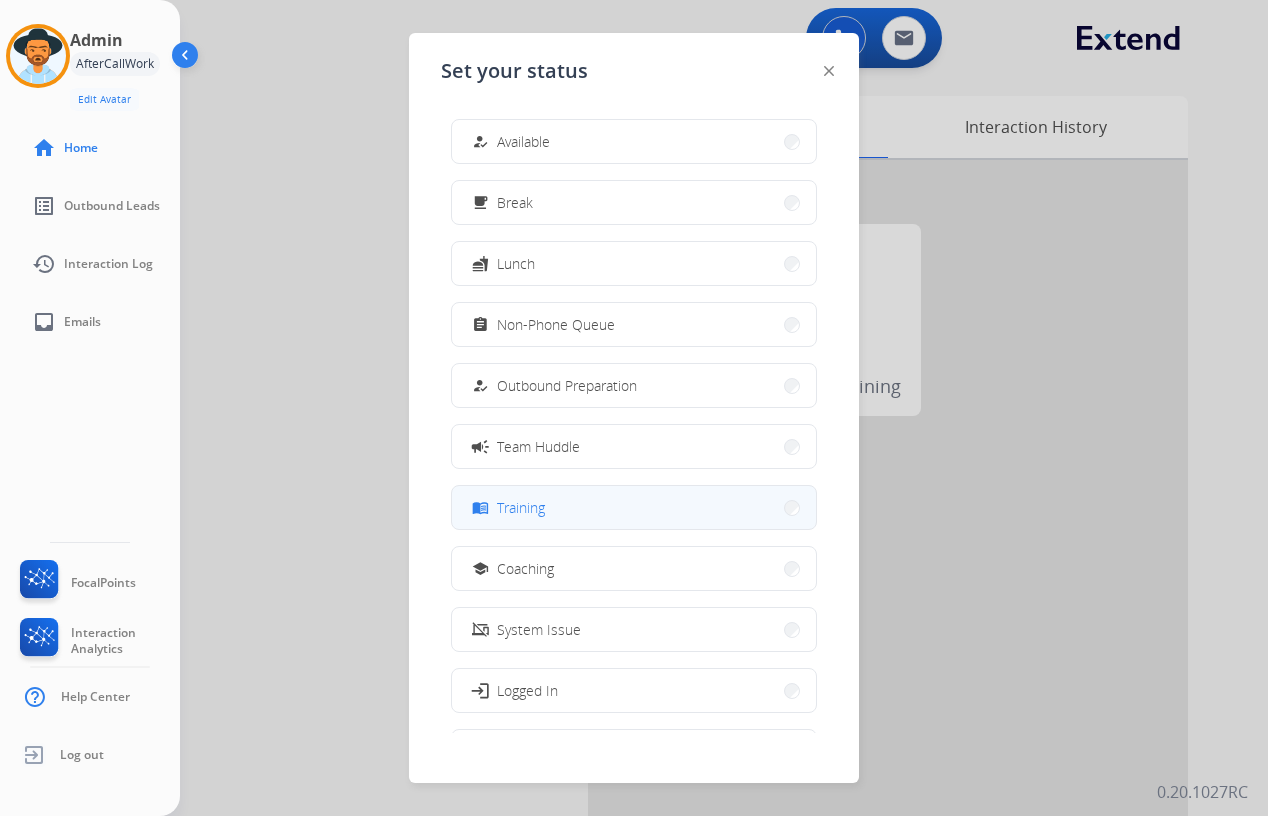 click on "menu_book Training" at bounding box center (634, 507) 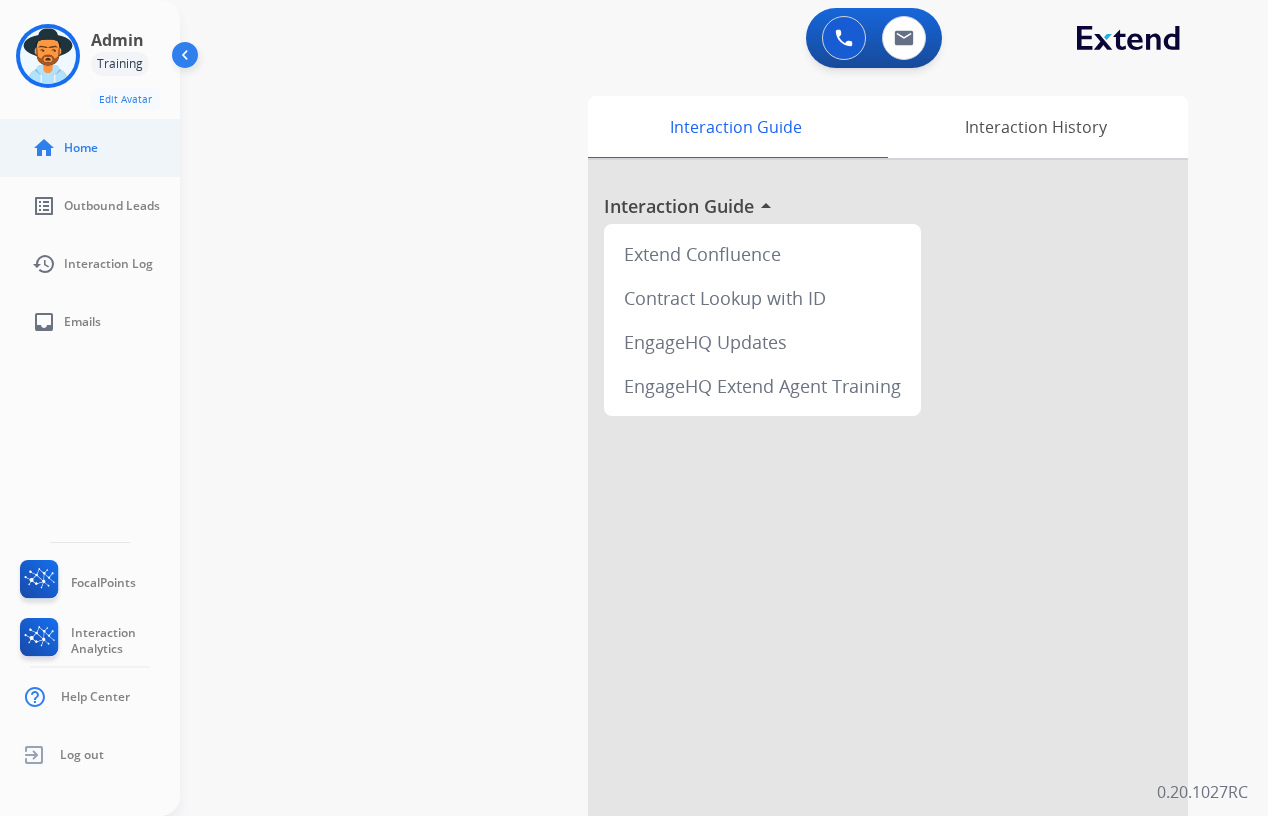 drag, startPoint x: 269, startPoint y: 246, endPoint x: 166, endPoint y: 147, distance: 142.86357 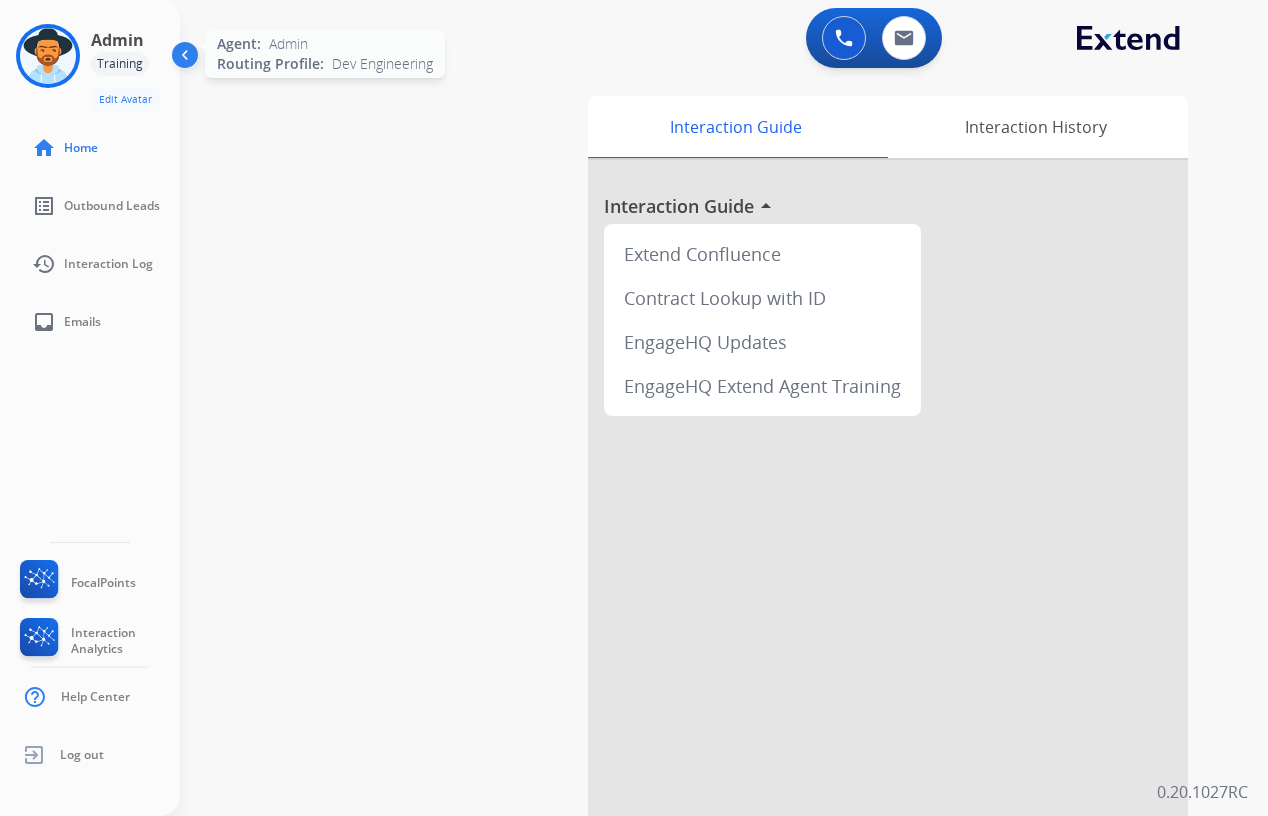 click at bounding box center [48, 56] 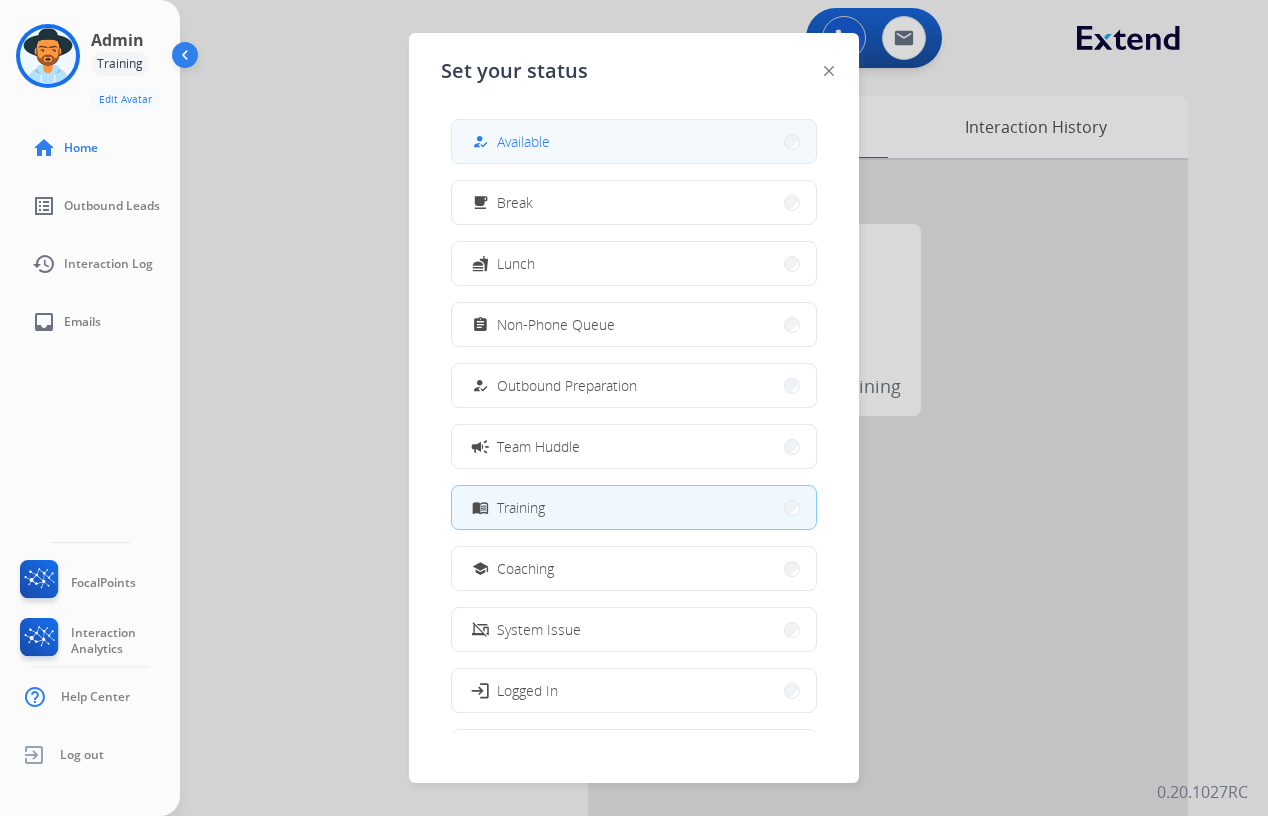 click on "Available" at bounding box center (523, 141) 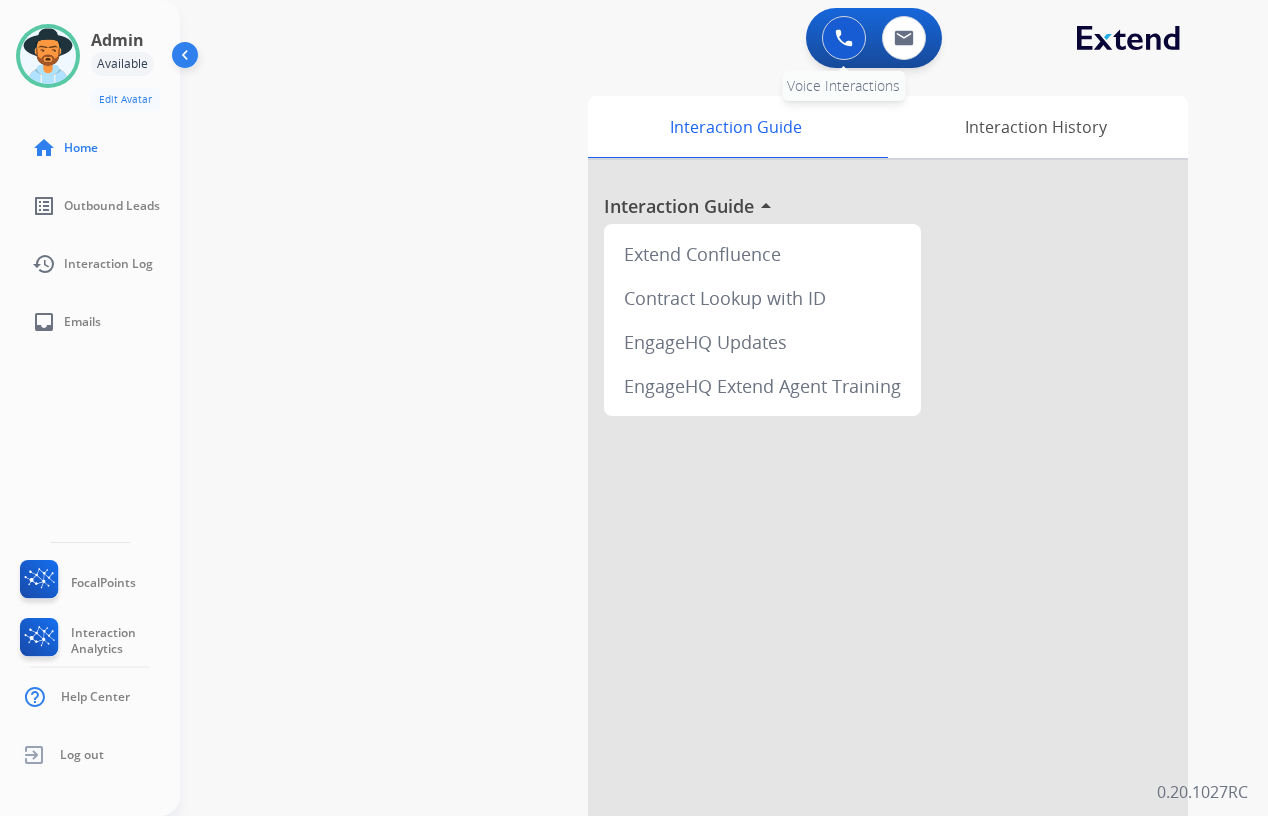 click at bounding box center [844, 38] 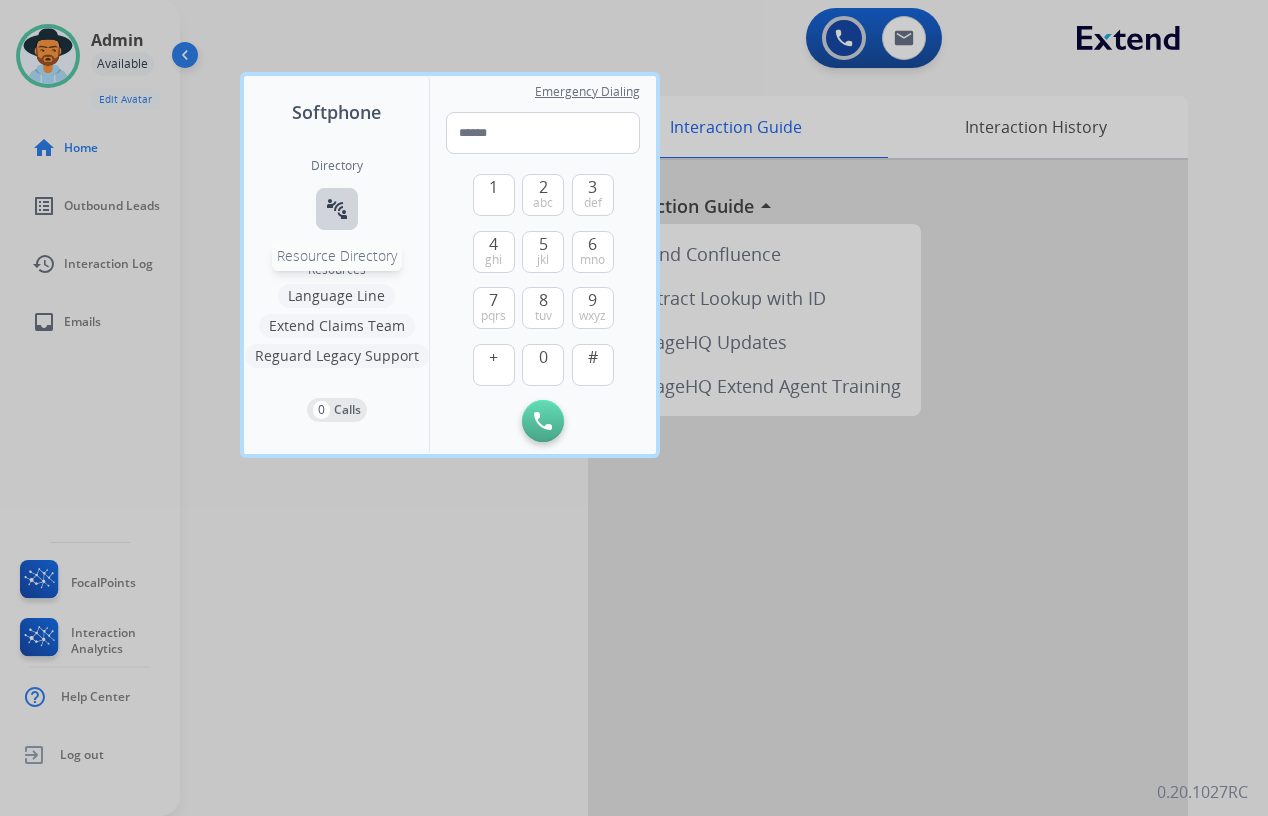 click on "connect_without_contact" at bounding box center [337, 209] 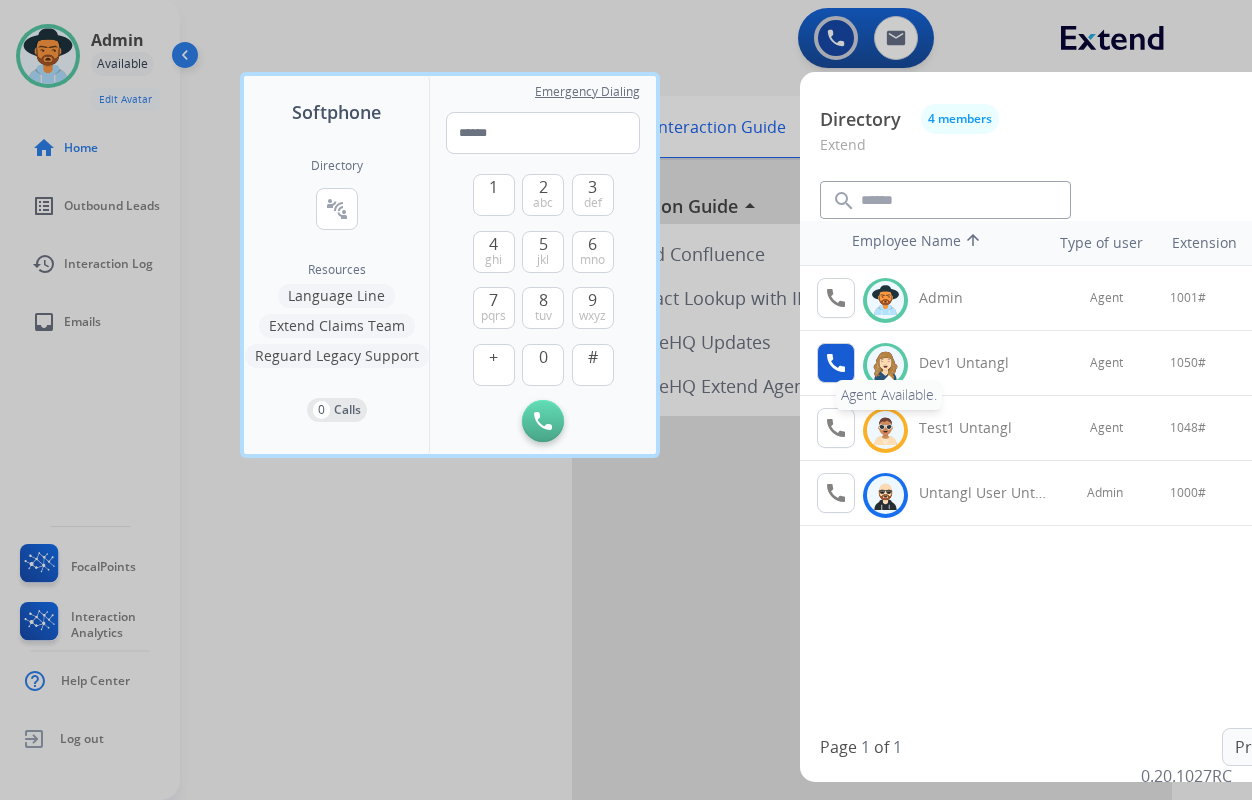 click on "call" at bounding box center (836, 363) 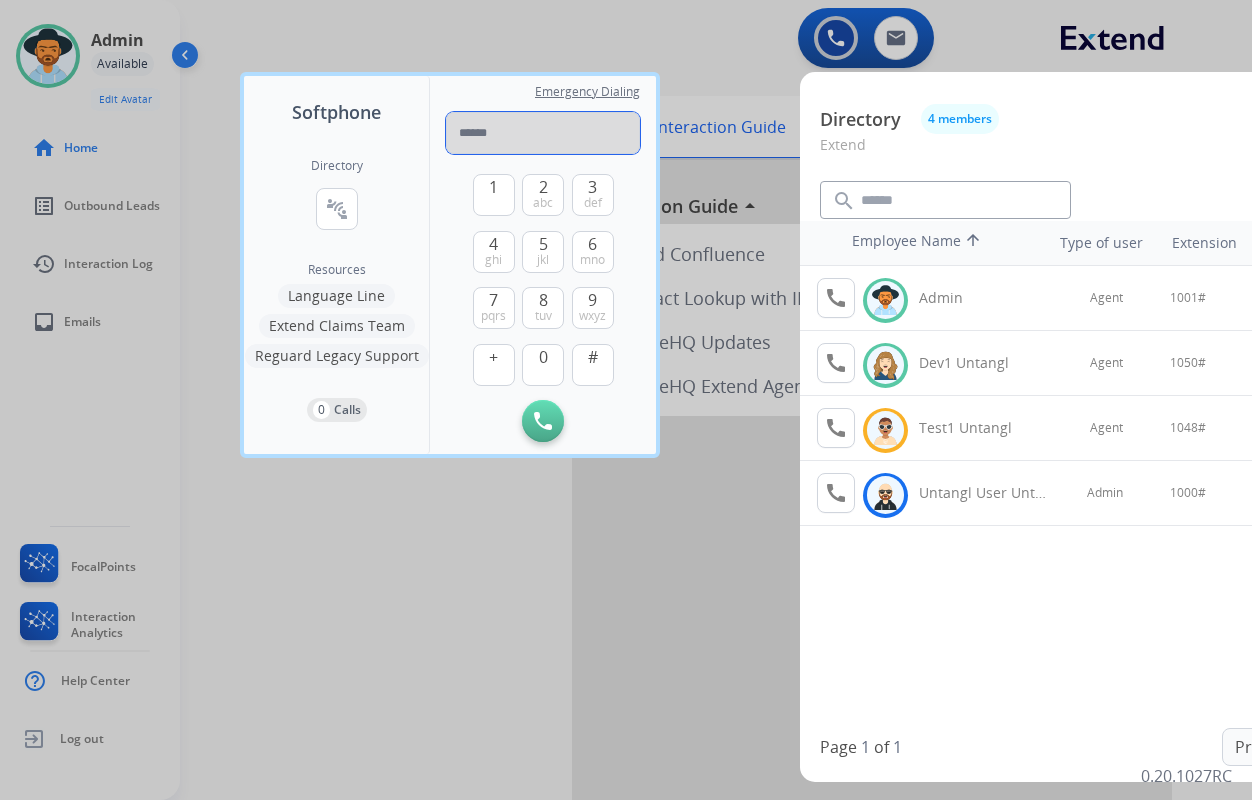 click at bounding box center (543, 133) 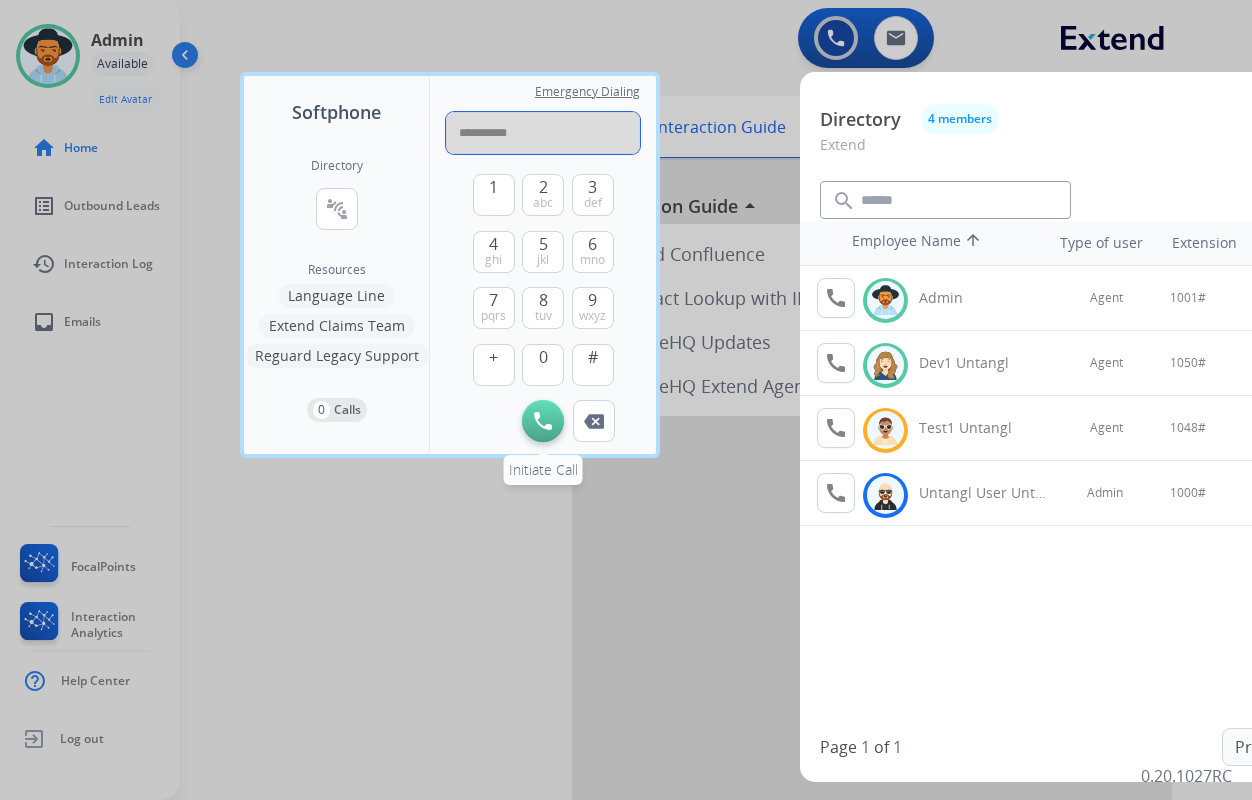 type on "**********" 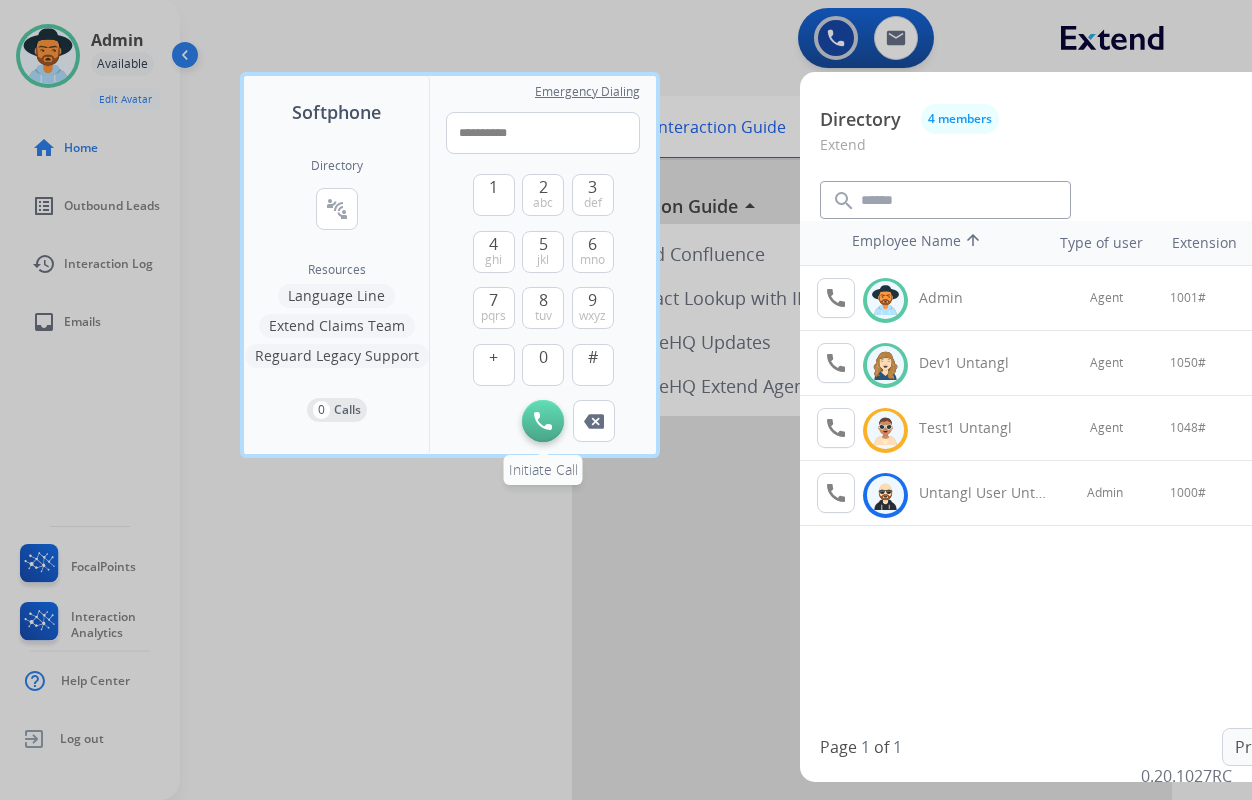 click at bounding box center (543, 421) 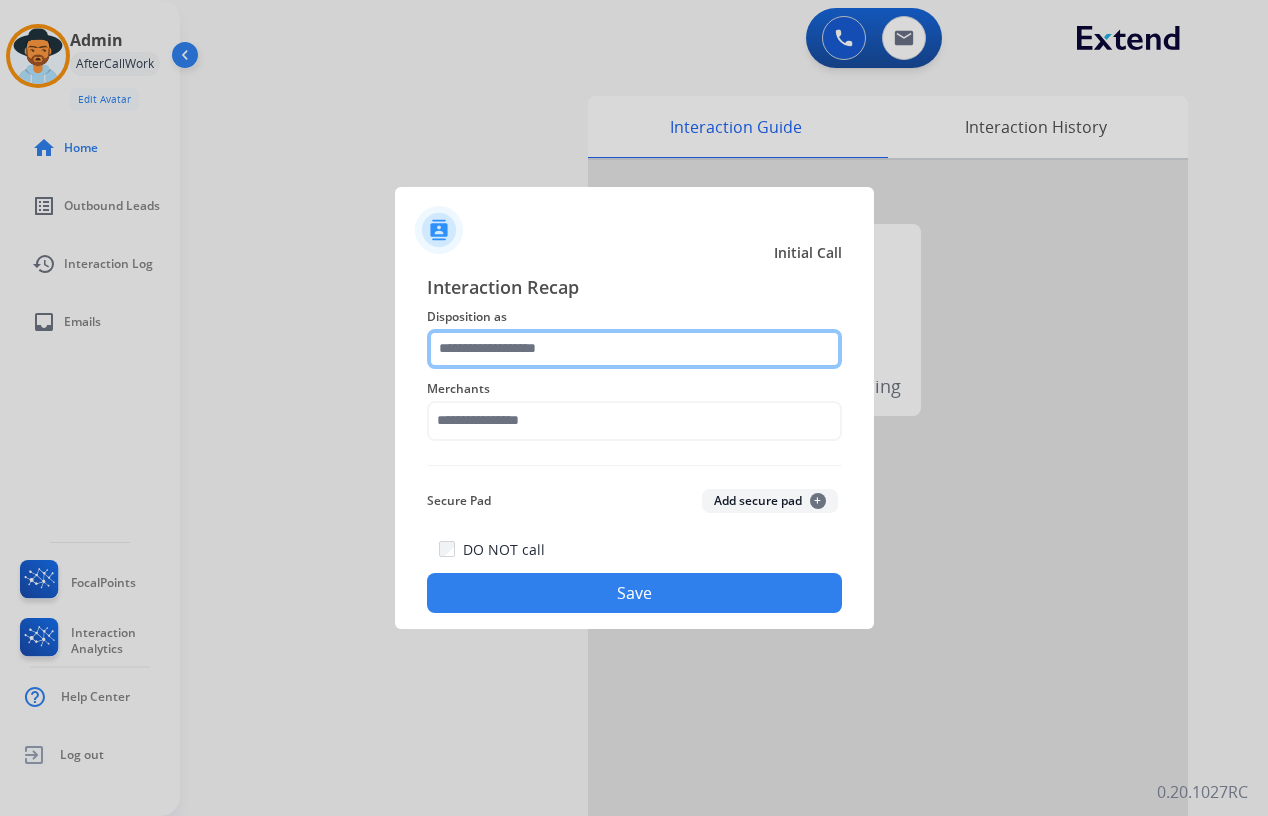 click 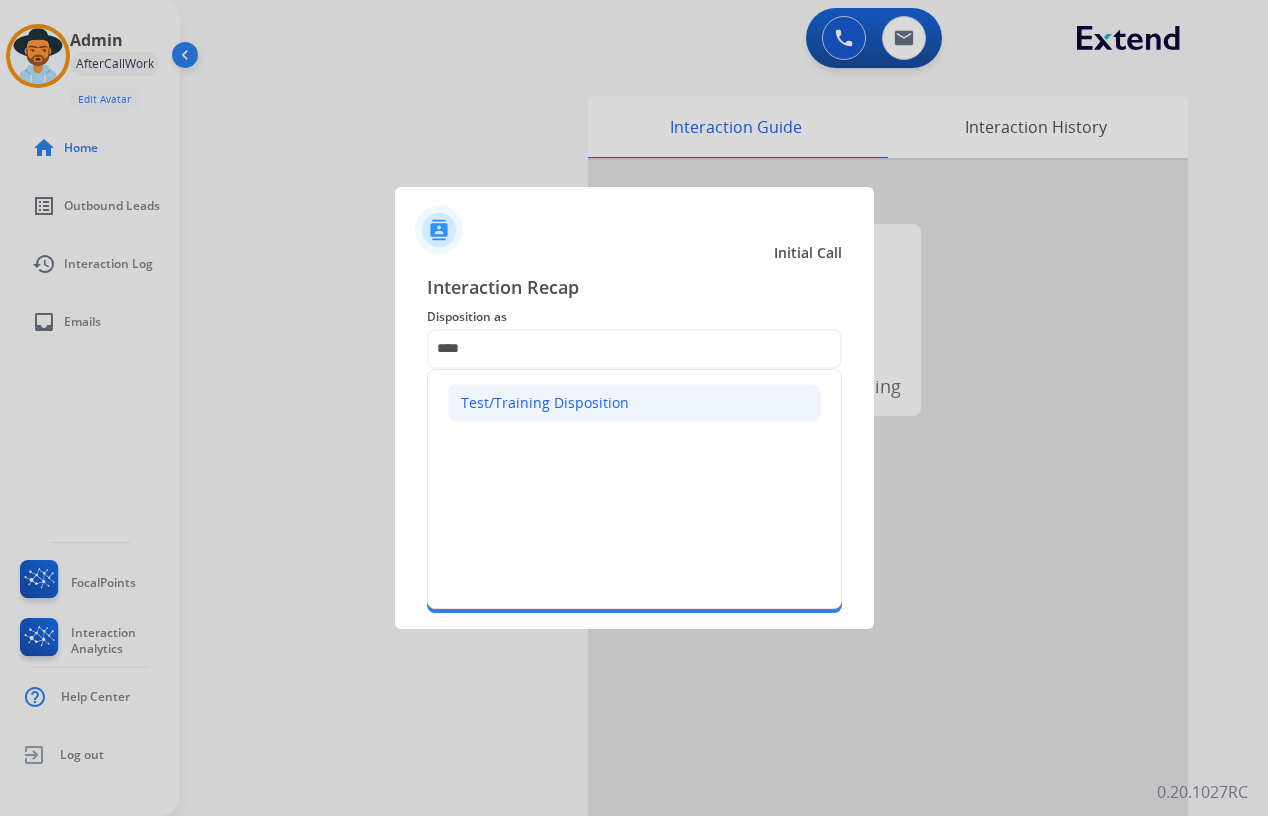click on "Test/Training Disposition" 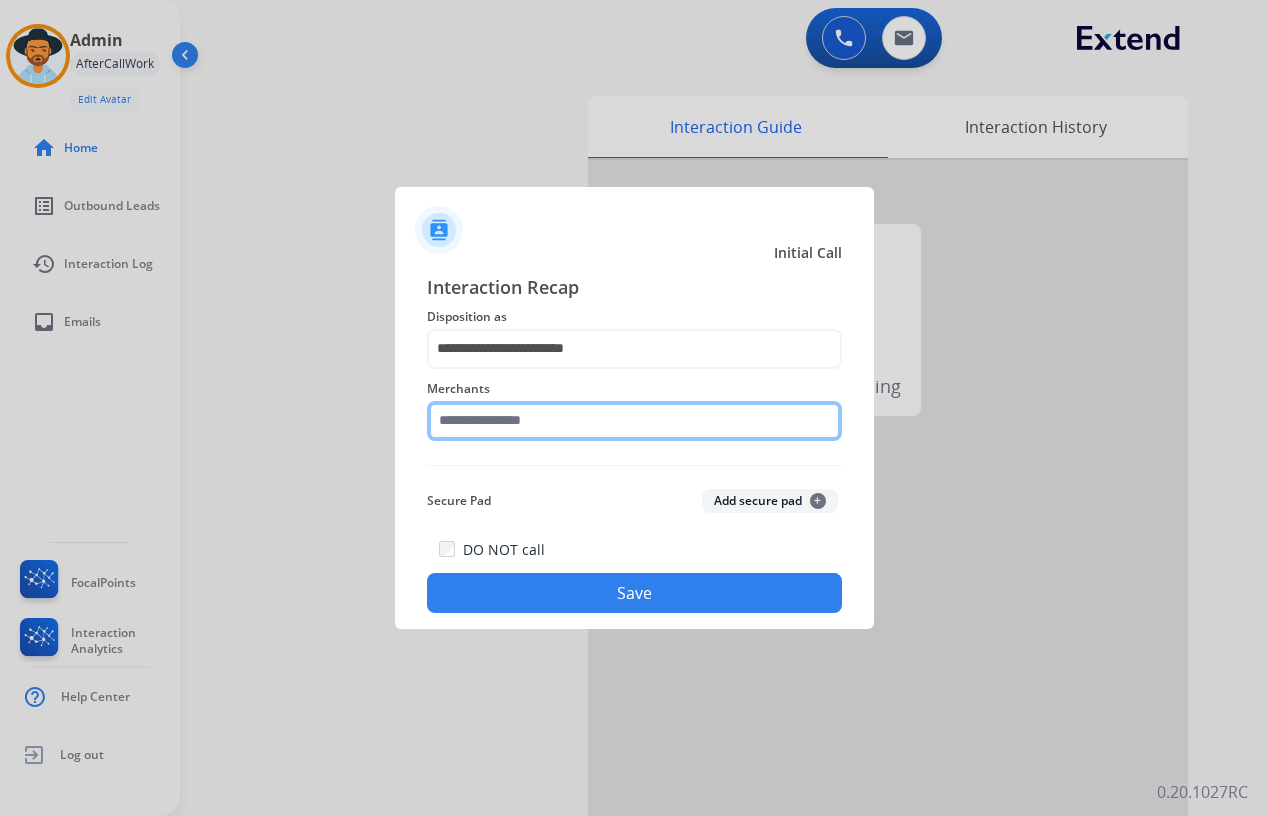 click 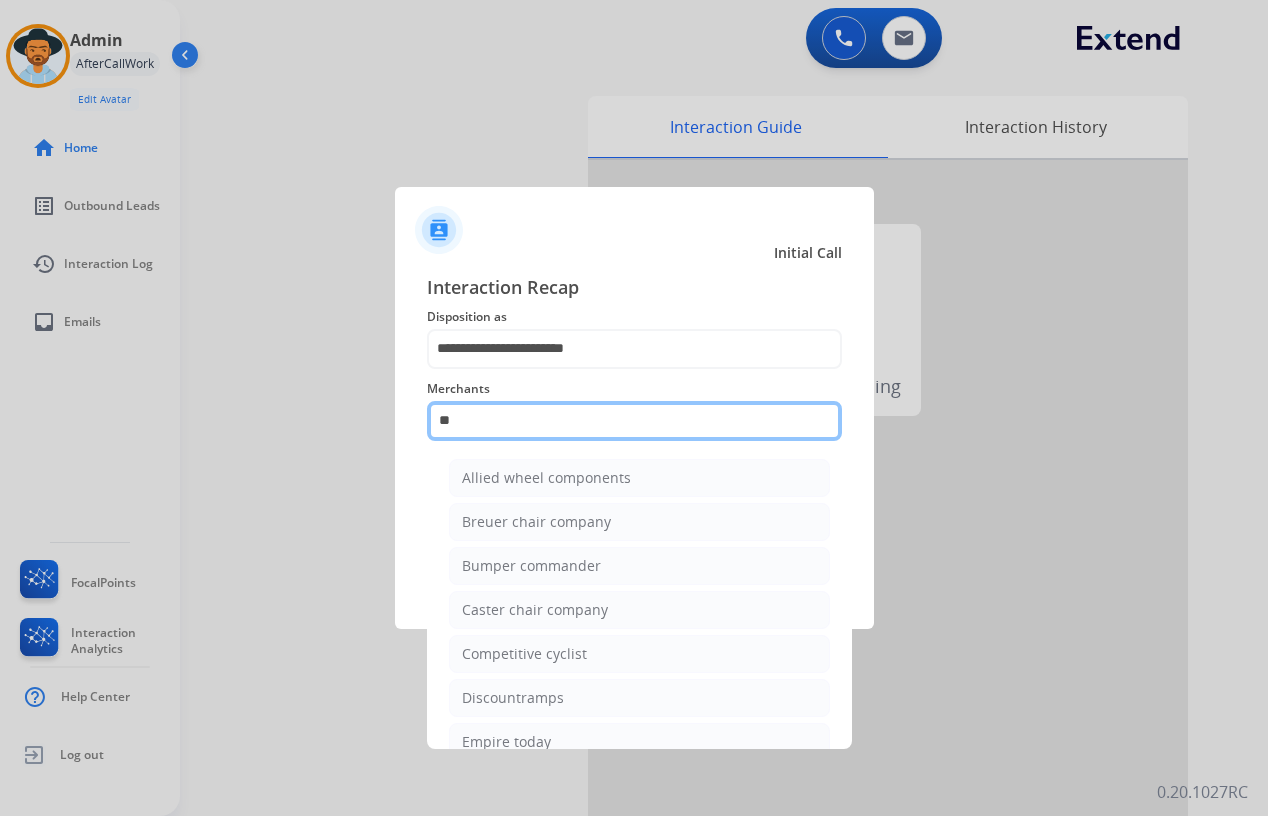 type on "*" 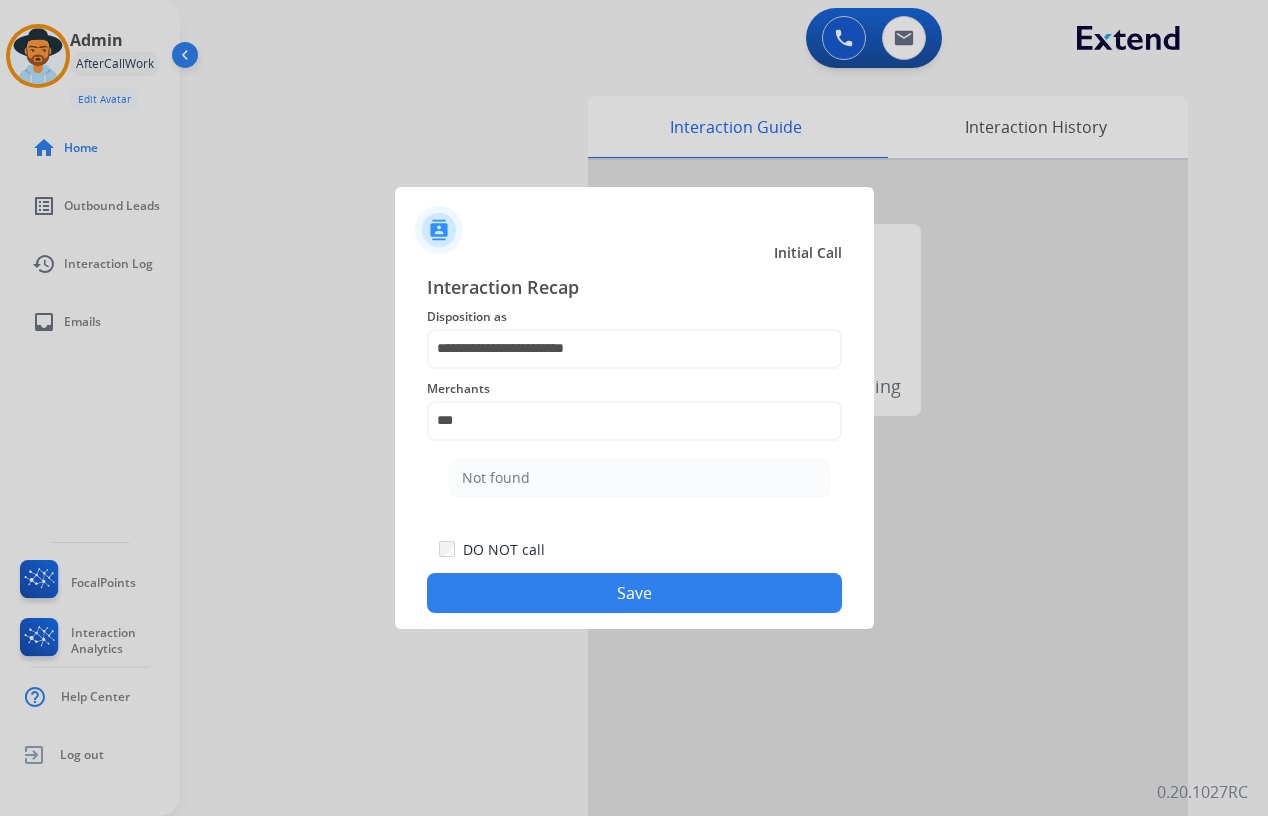 drag, startPoint x: 541, startPoint y: 472, endPoint x: 556, endPoint y: 514, distance: 44.598206 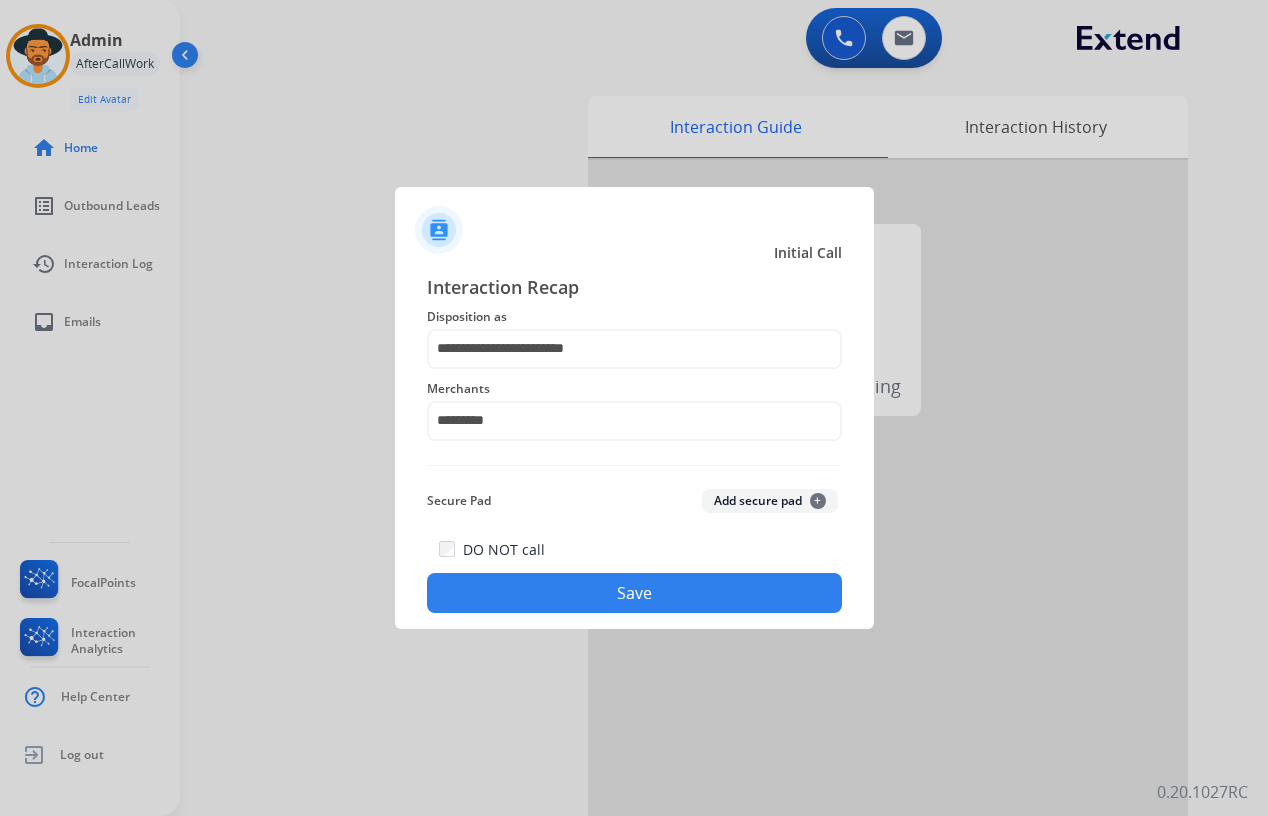 click on "Save" 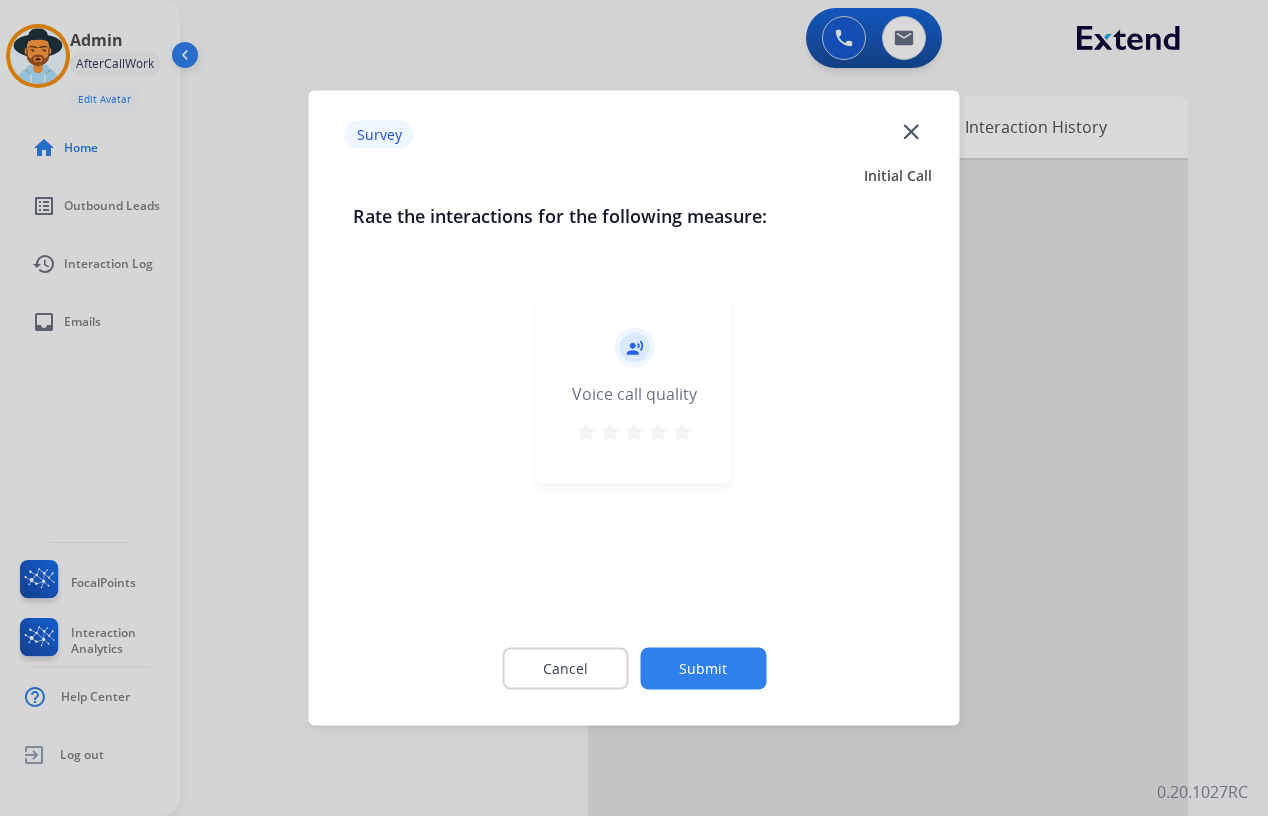 click on "close" 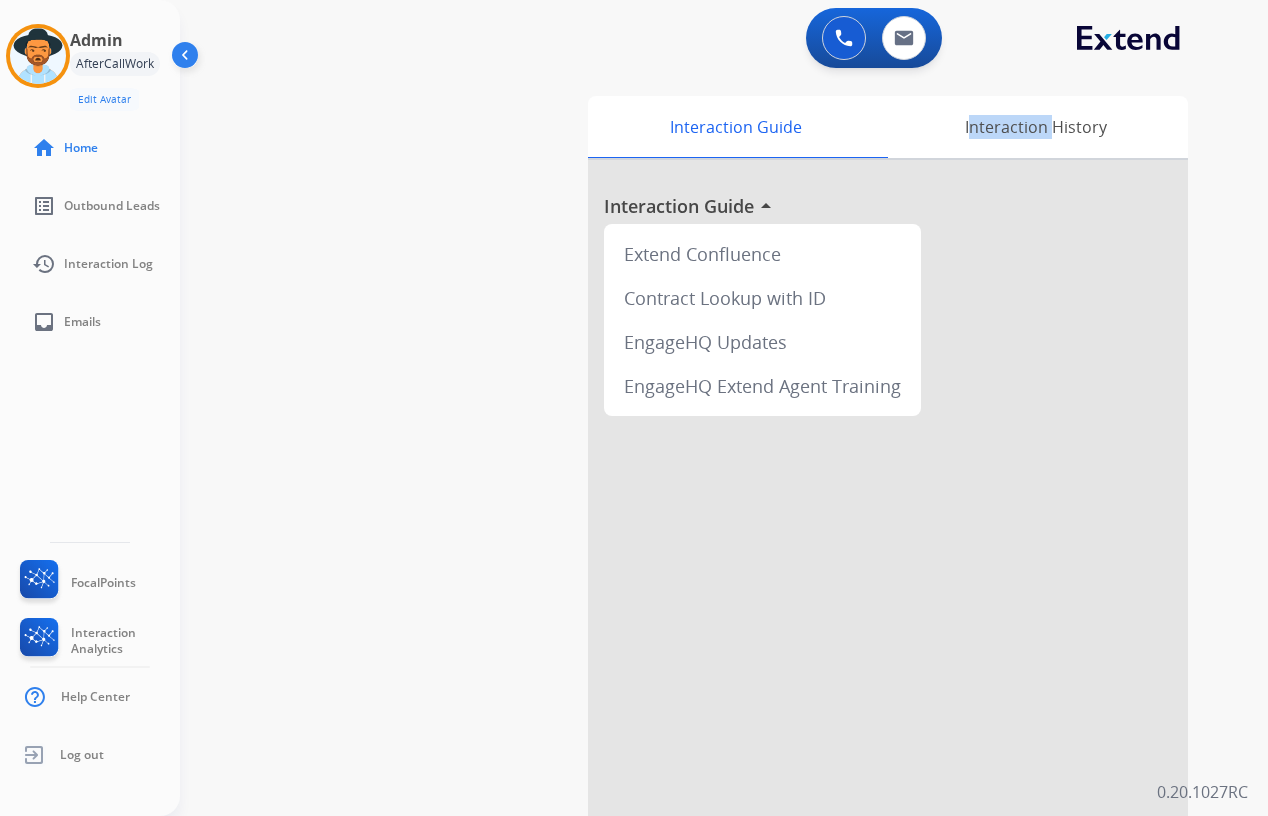 click on "Interaction History" at bounding box center (1035, 127) 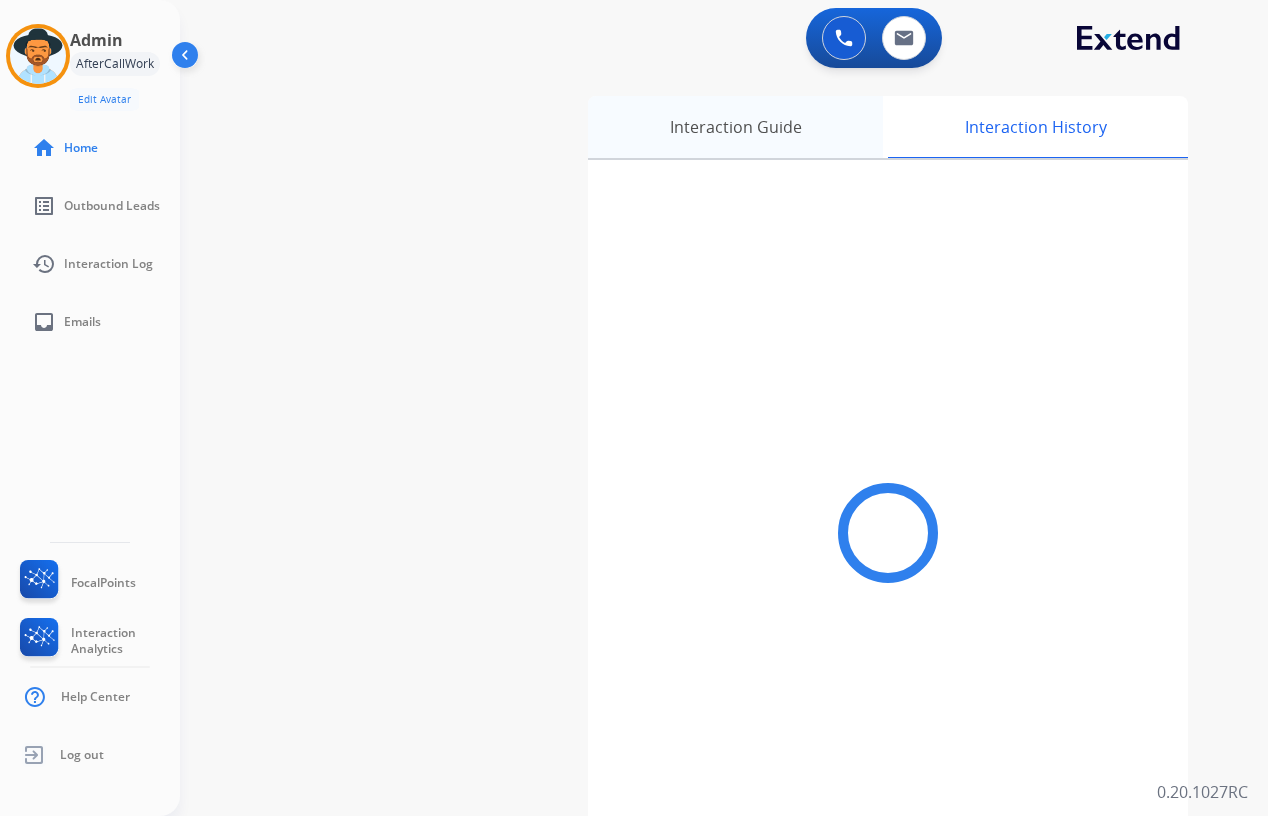 click on "Interaction Guide" at bounding box center [735, 127] 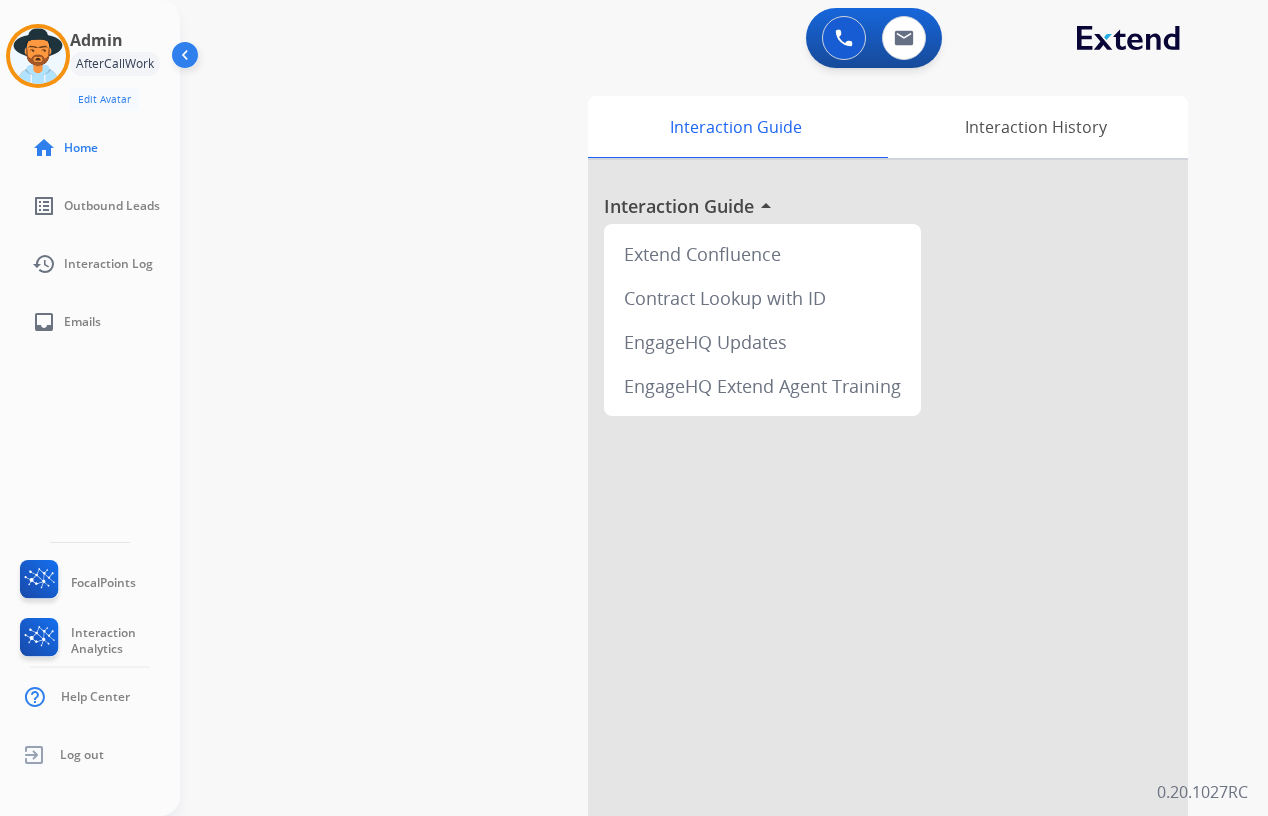 click on "swap_horiz Break voice bridge close_fullscreen Connect 3-Way Call merge_type Separate 3-Way Call  Interaction Guide   Interaction History  Interaction Guide arrow_drop_up  Extend Confluence   Contract Lookup with ID   EngageHQ Updates   EngageHQ Extend Agent Training" at bounding box center (700, 489) 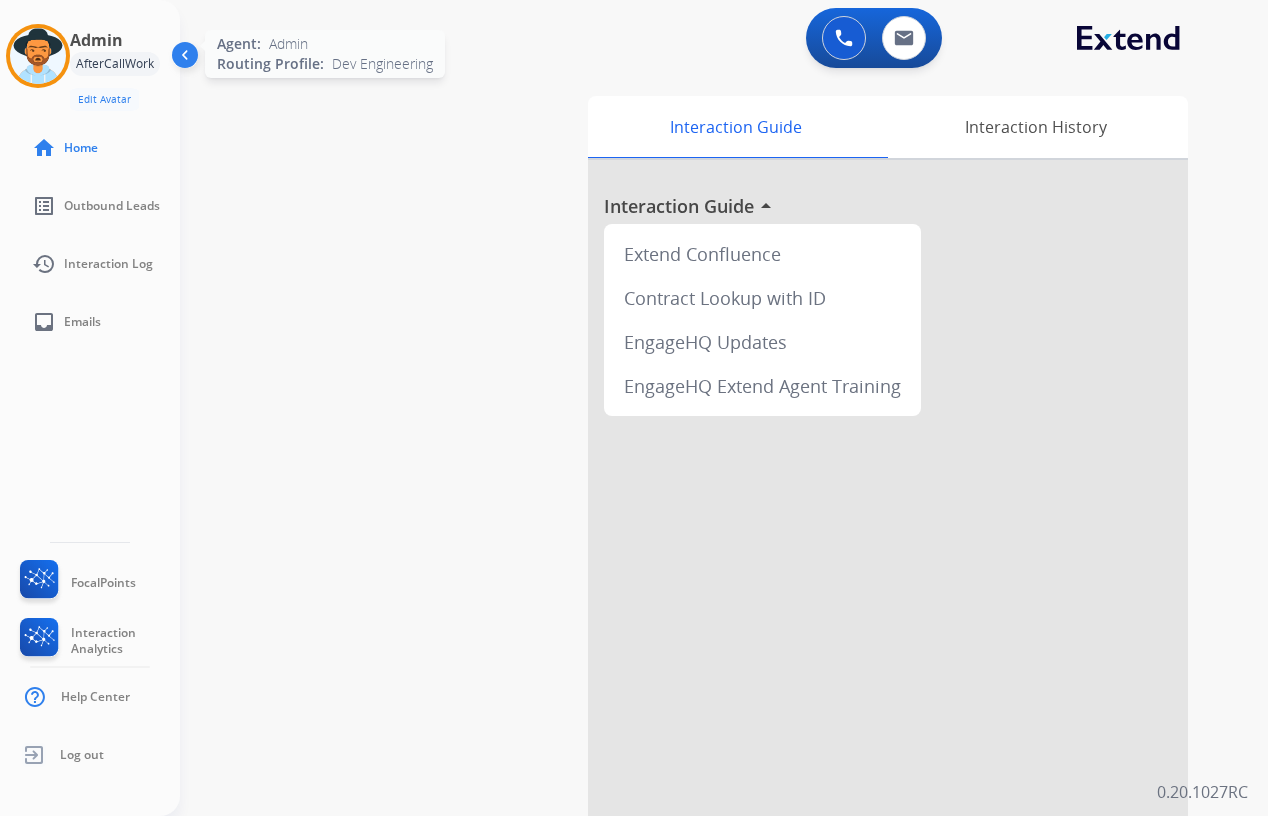 click at bounding box center (38, 56) 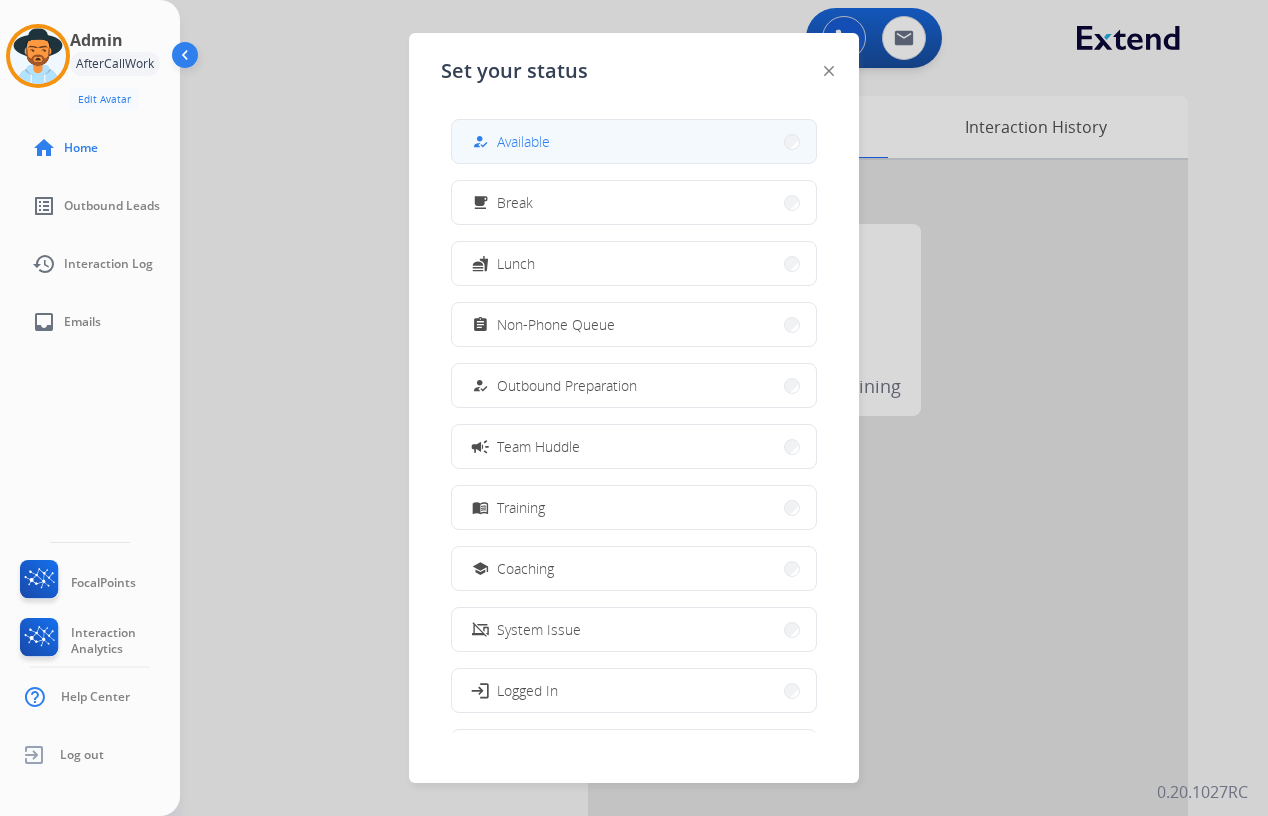 click on "how_to_reg Available" at bounding box center [634, 141] 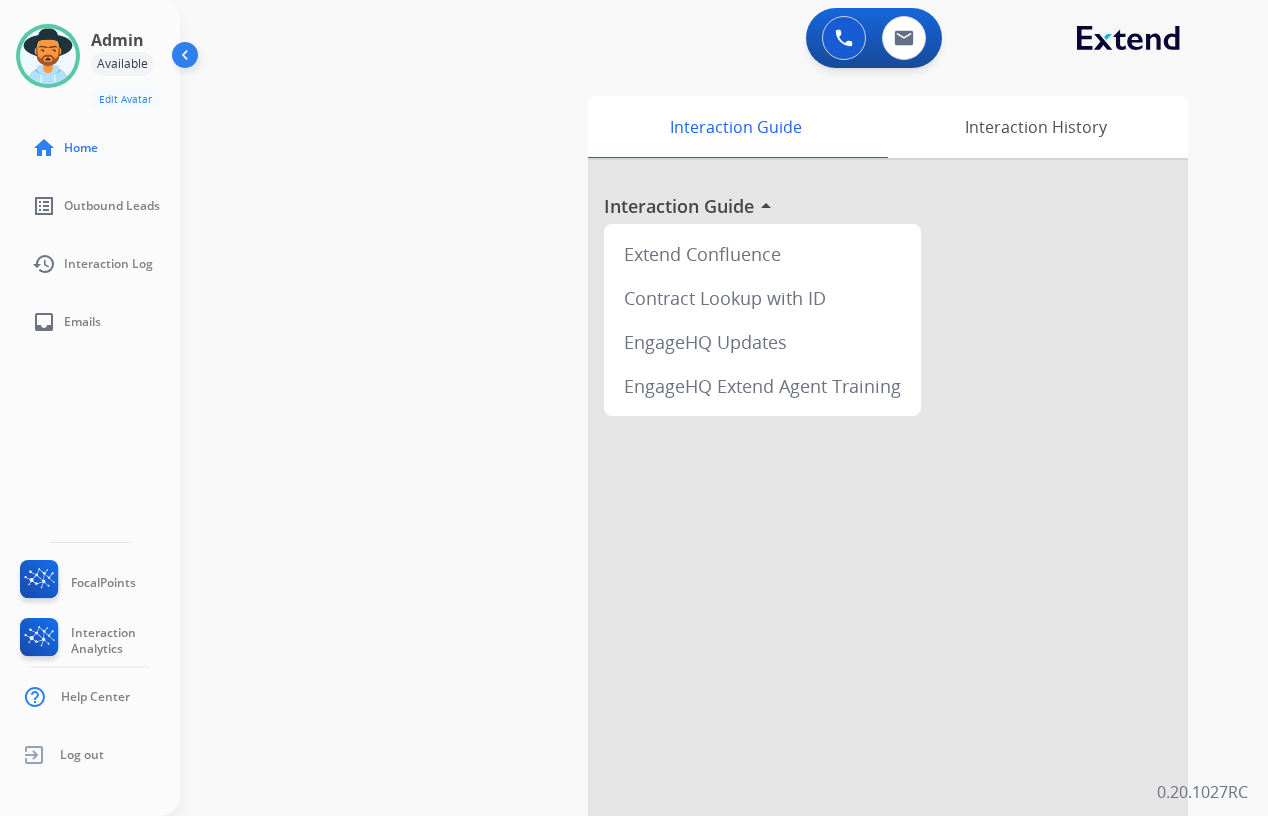 click on "swap_horiz Break voice bridge close_fullscreen Connect 3-Way Call merge_type Separate 3-Way Call  Interaction Guide   Interaction History  Interaction Guide arrow_drop_up  Extend Confluence   Contract Lookup with ID   EngageHQ Updates   EngageHQ Extend Agent Training" at bounding box center (700, 489) 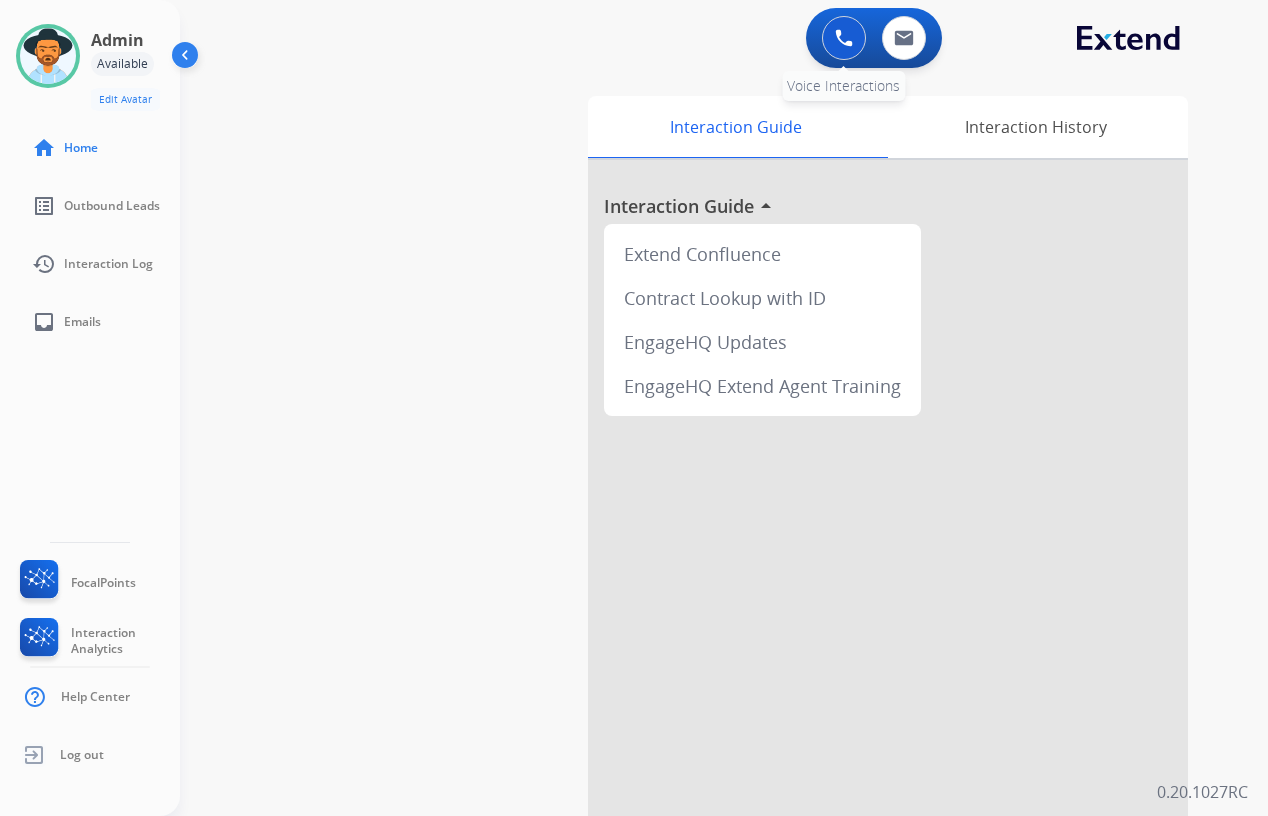 click at bounding box center [844, 38] 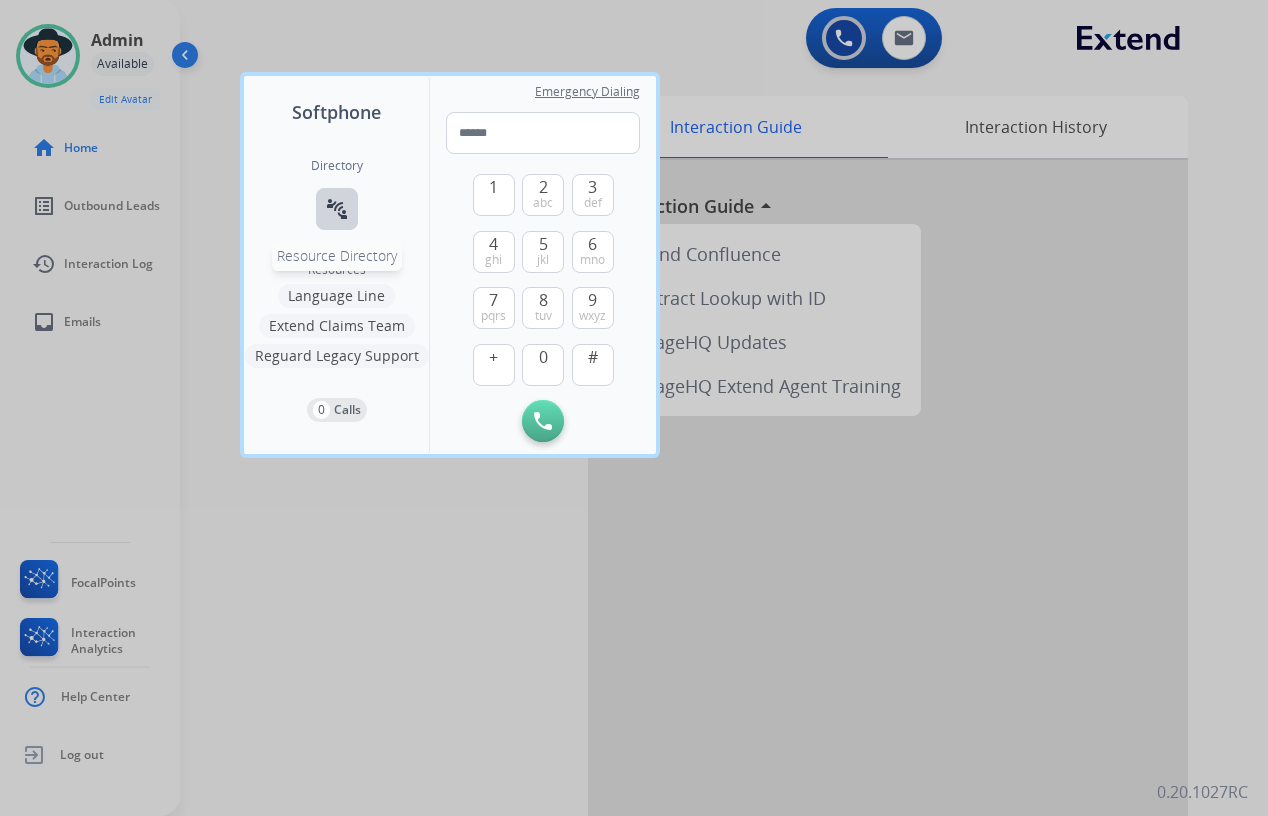 click on "connect_without_contact" at bounding box center [337, 209] 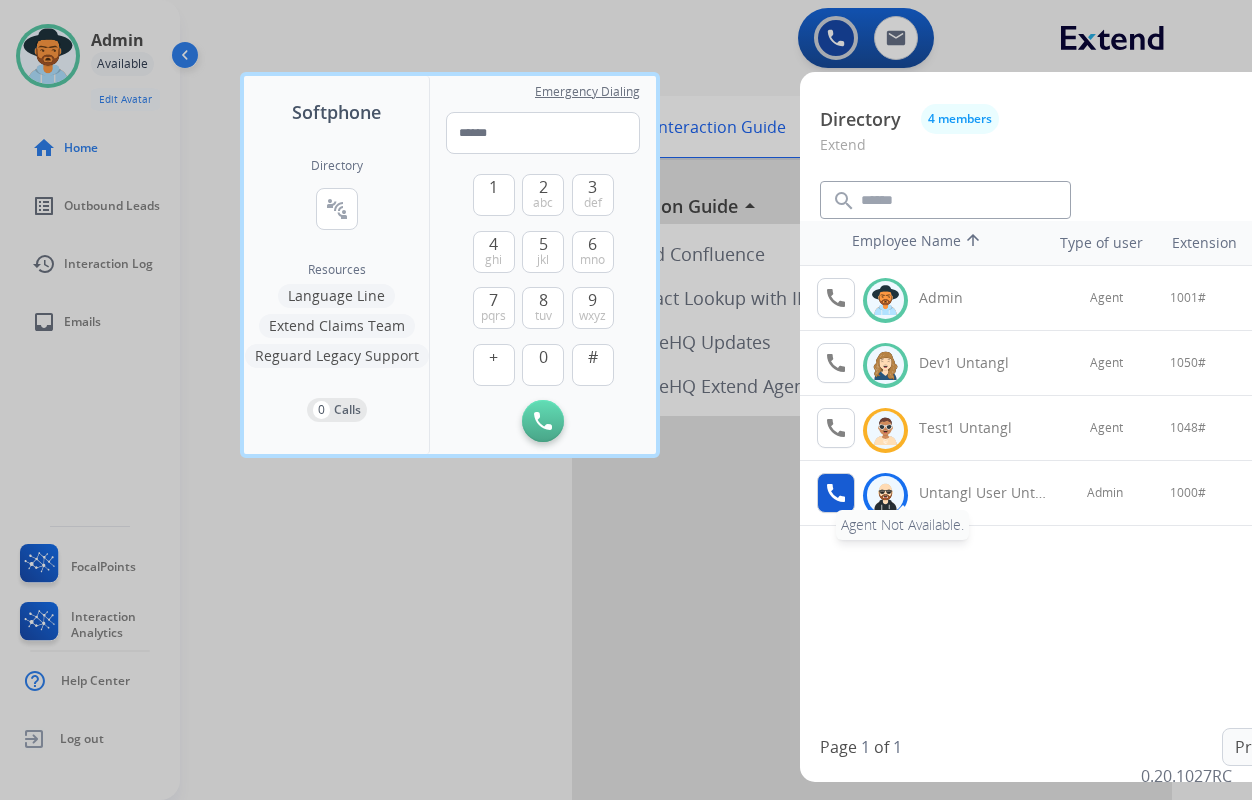 click on "call" at bounding box center (836, 493) 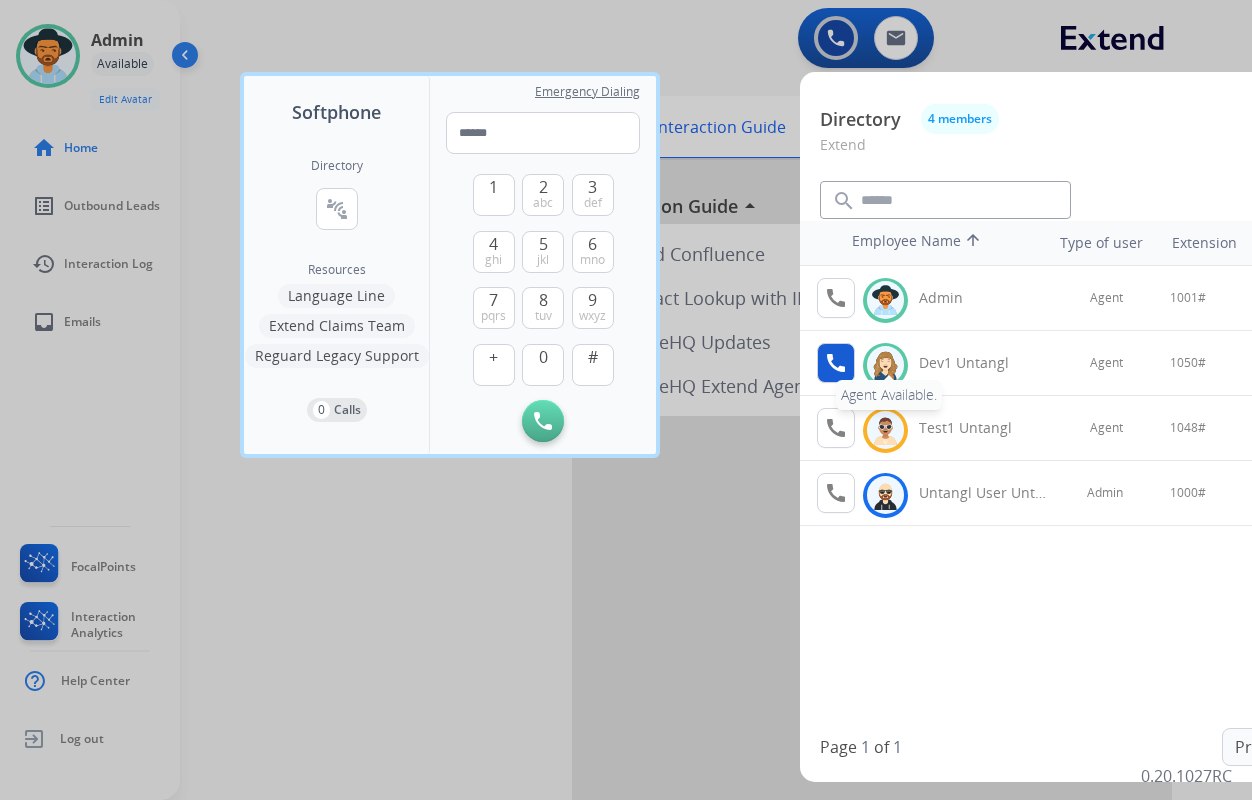 click on "call" at bounding box center (836, 363) 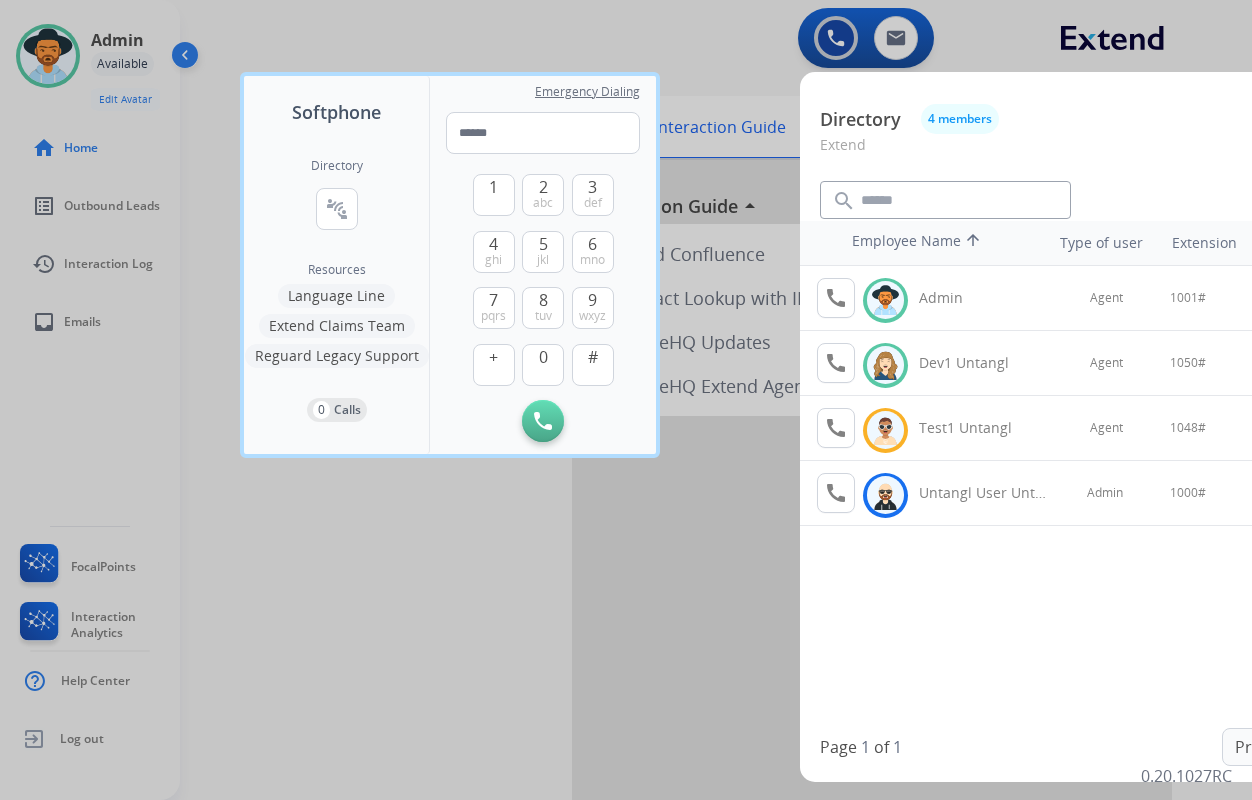 click at bounding box center [626, 400] 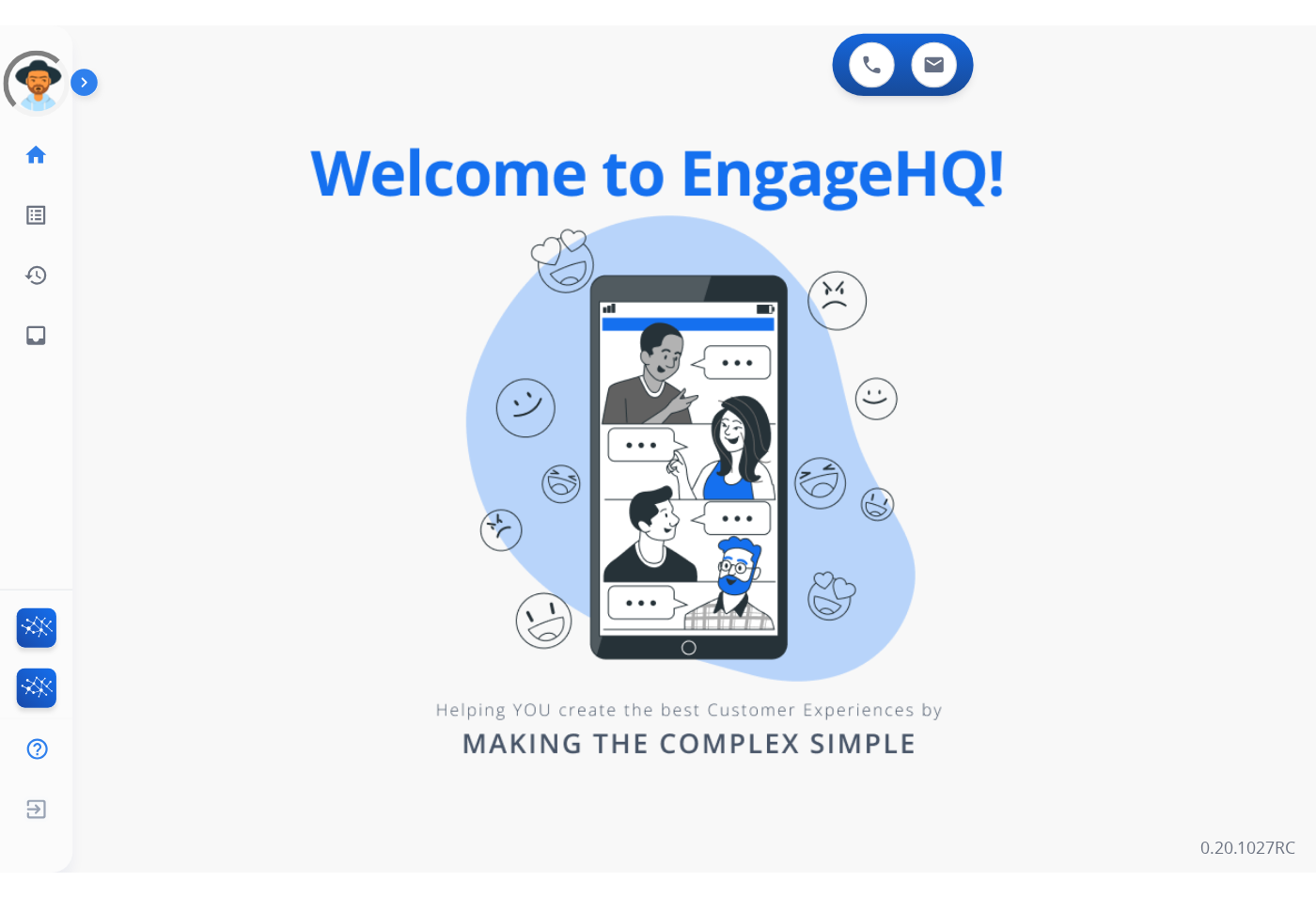 scroll, scrollTop: 0, scrollLeft: 0, axis: both 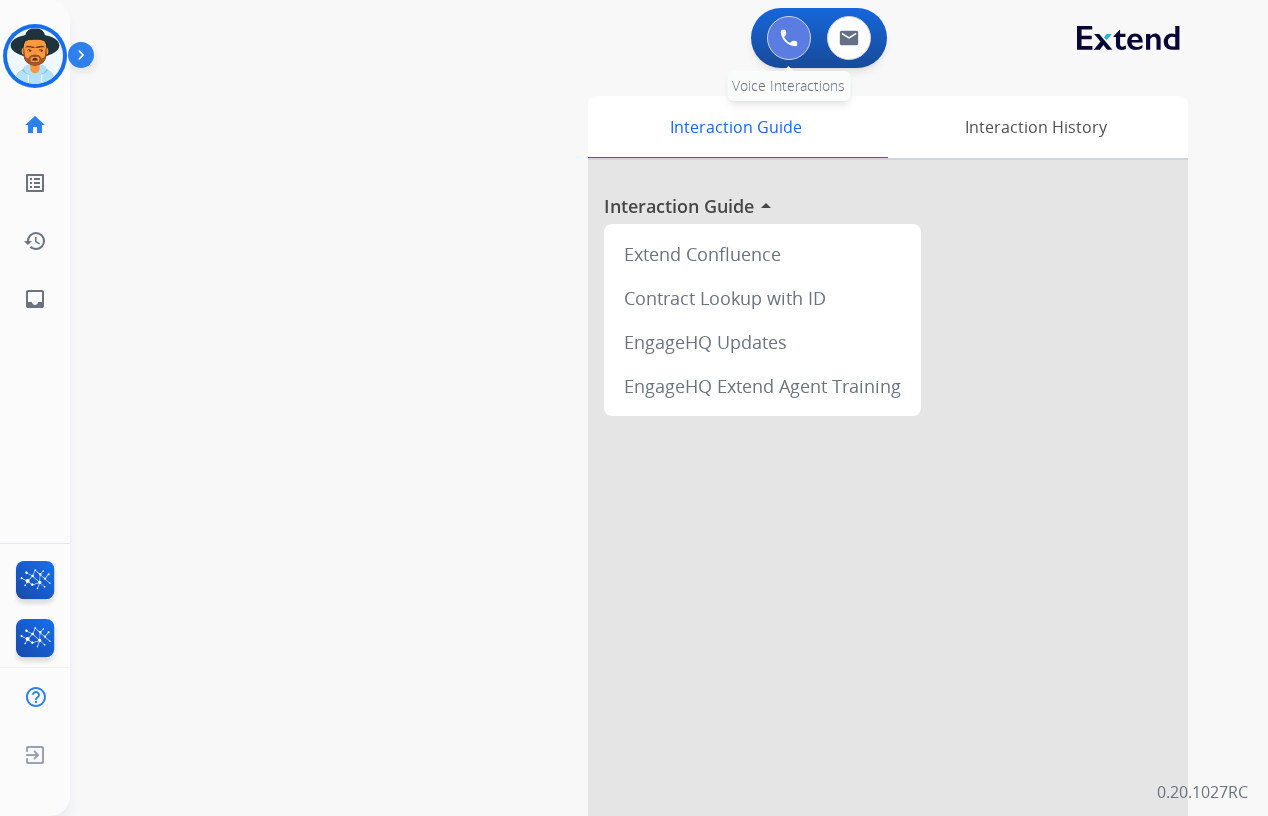 click at bounding box center (789, 38) 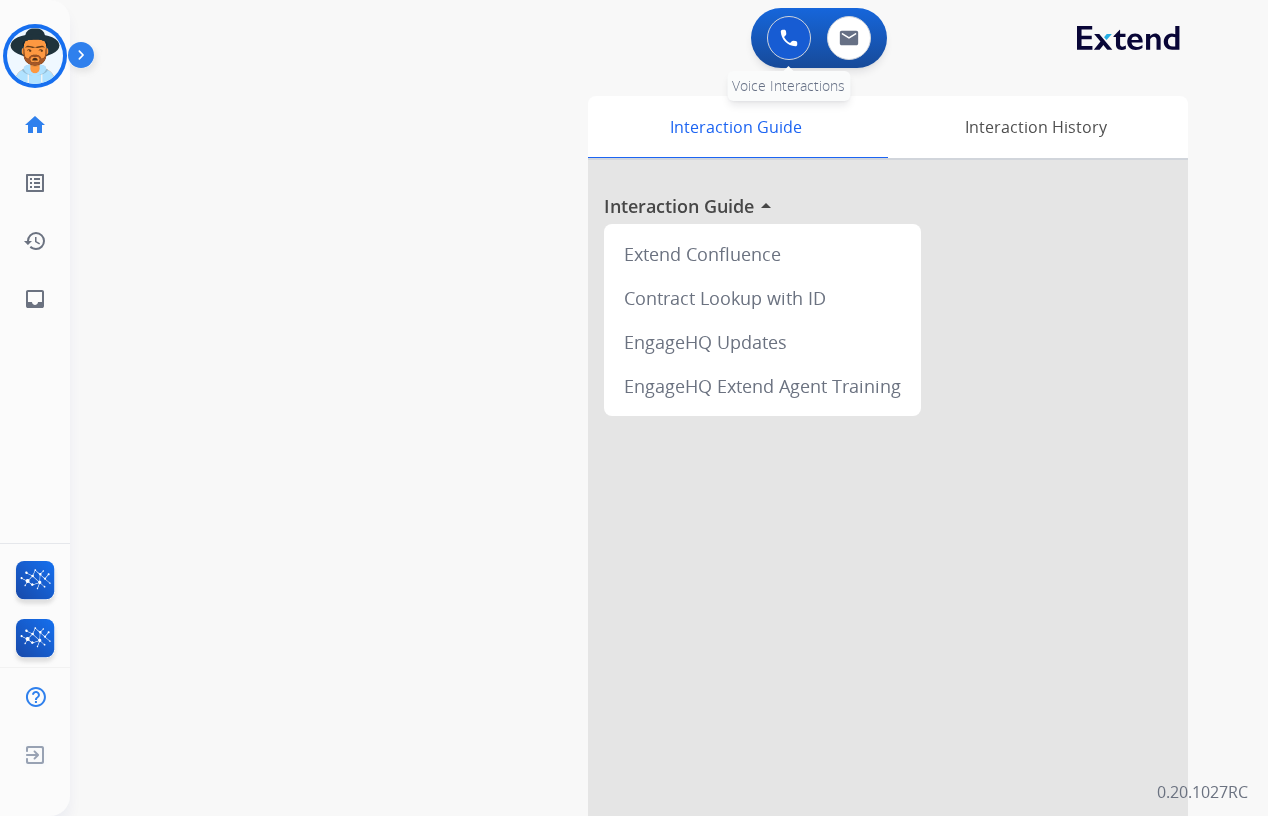 click at bounding box center (789, 38) 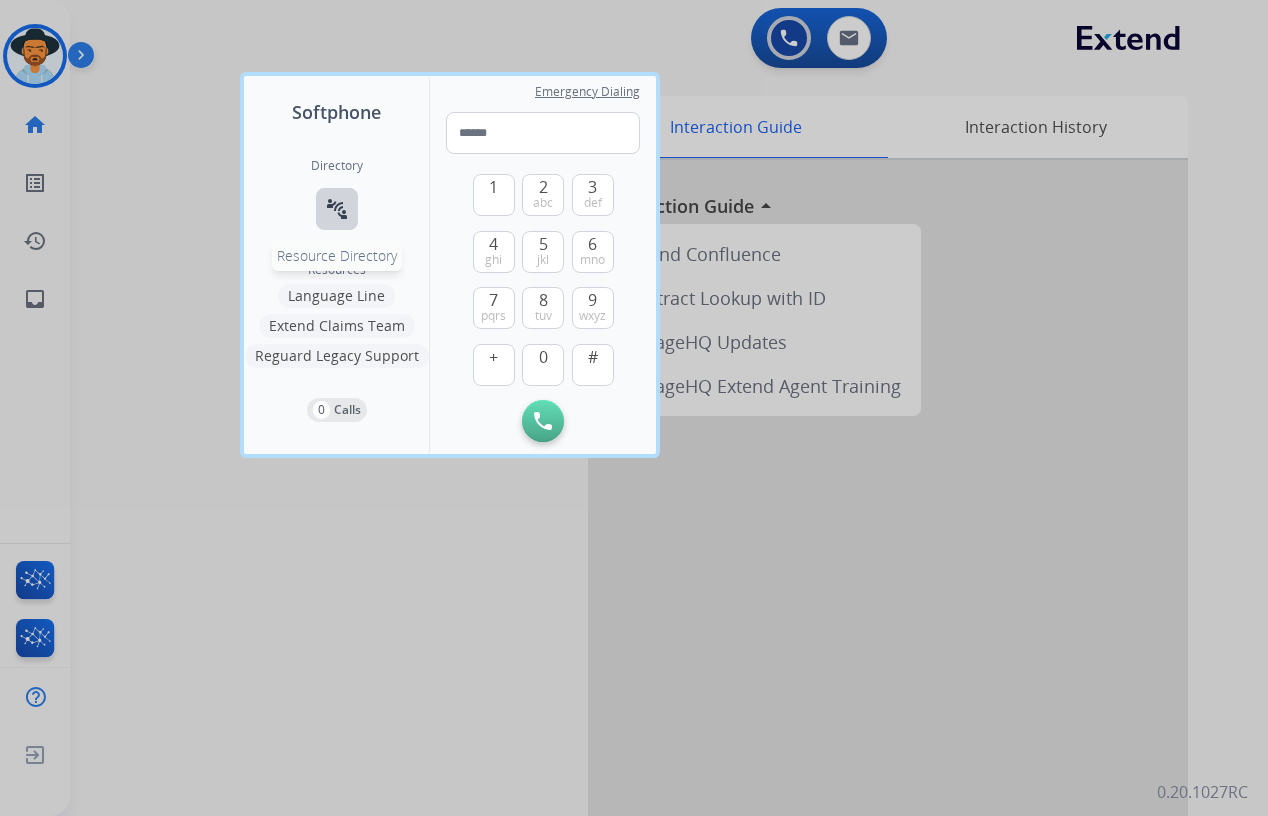 click on "connect_without_contact" at bounding box center [337, 209] 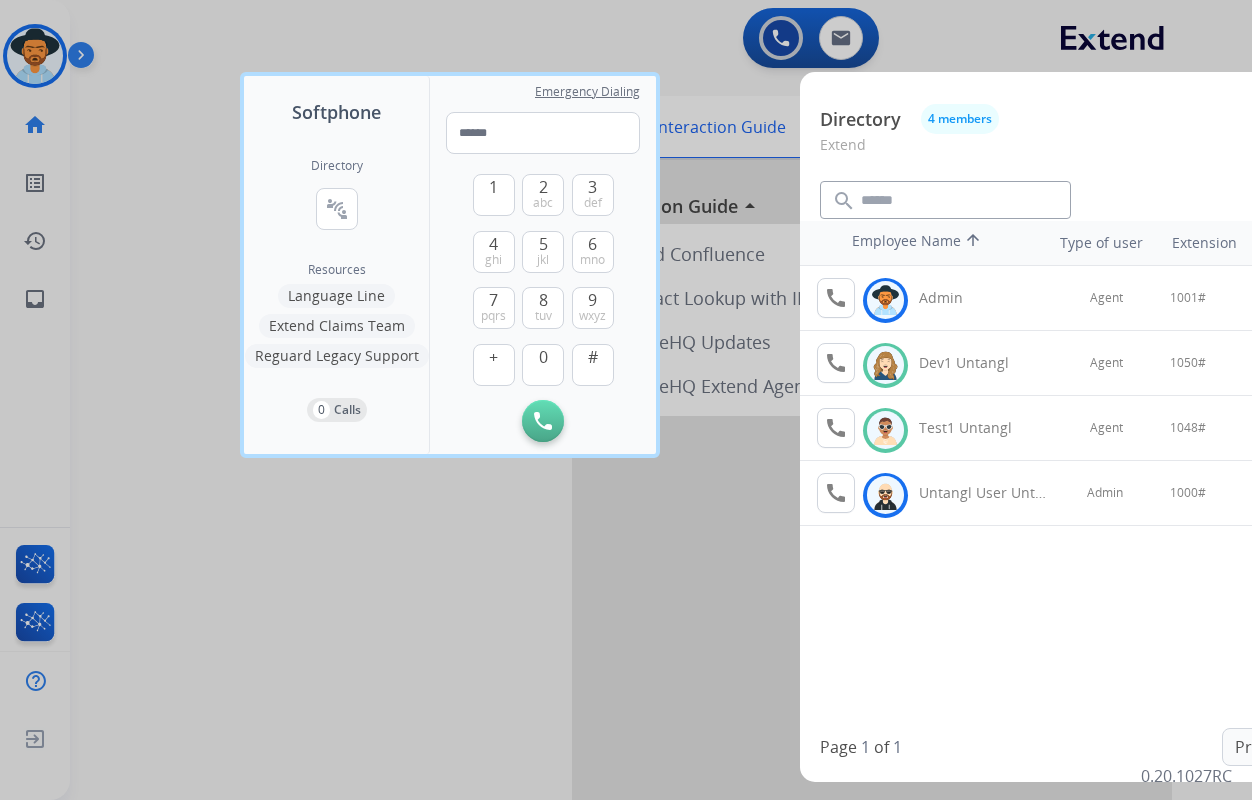 click at bounding box center [626, 400] 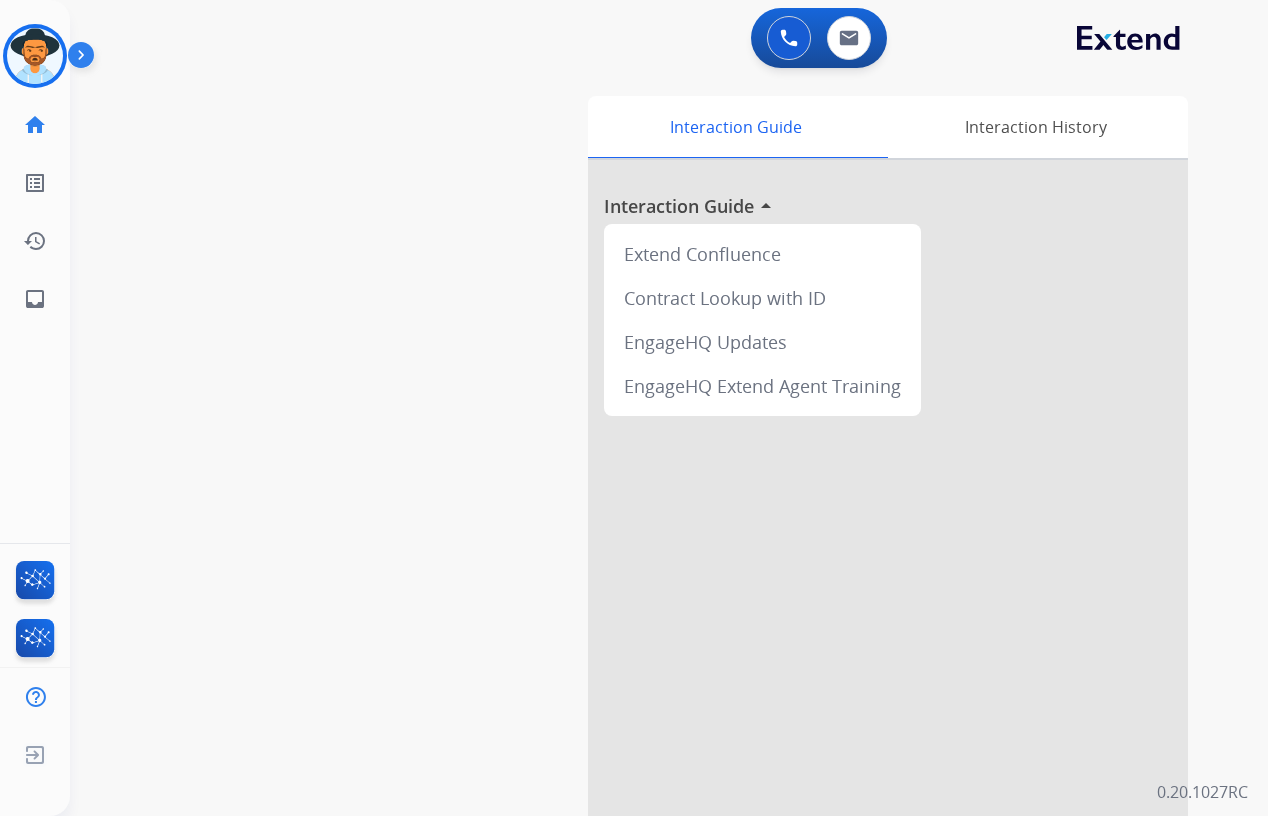 click at bounding box center (85, 59) 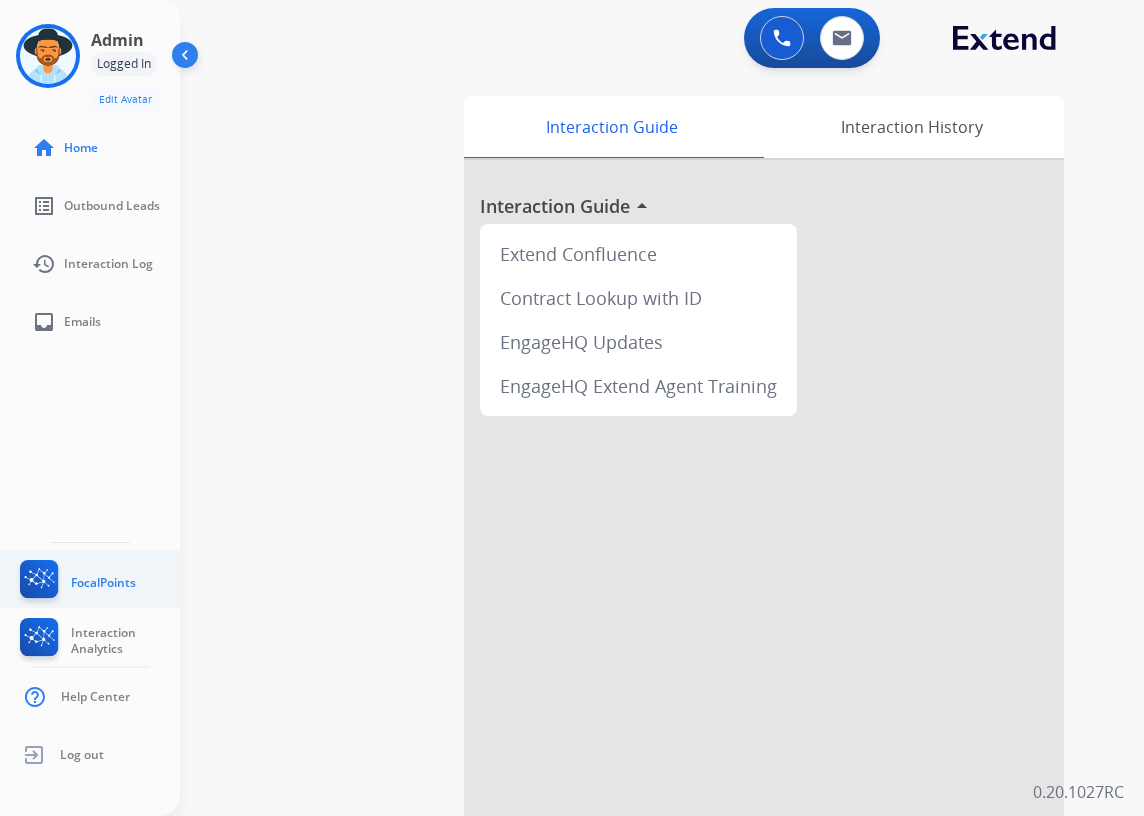 click 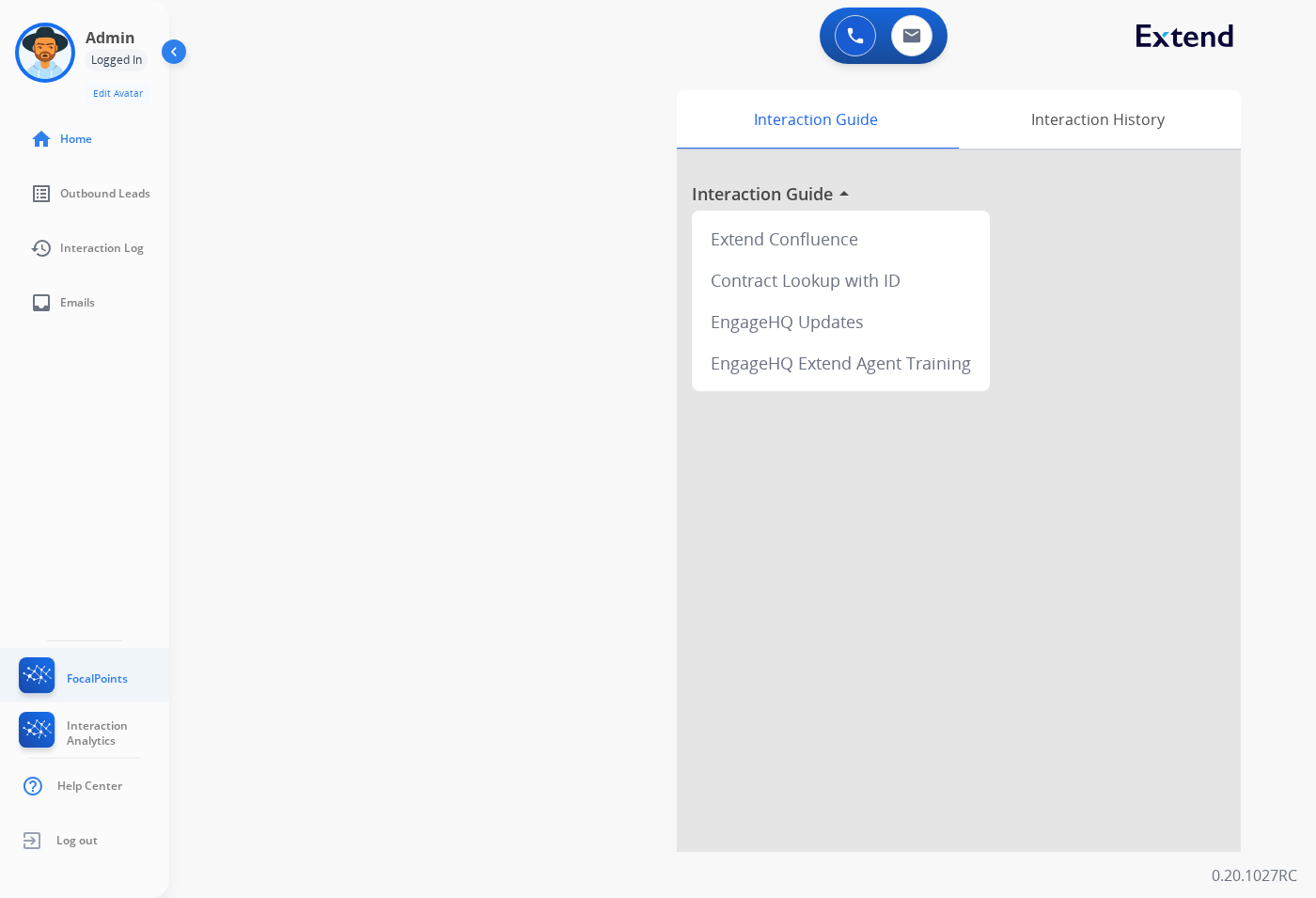 click on "FocalPoints" 